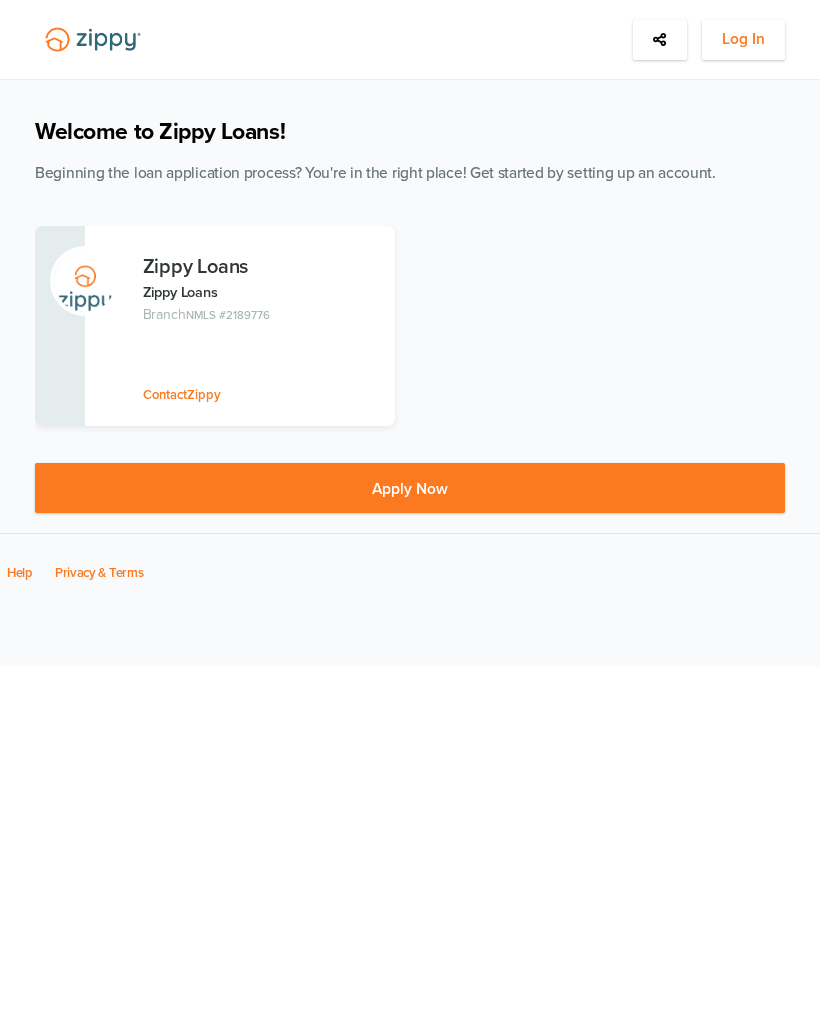 scroll, scrollTop: 0, scrollLeft: 0, axis: both 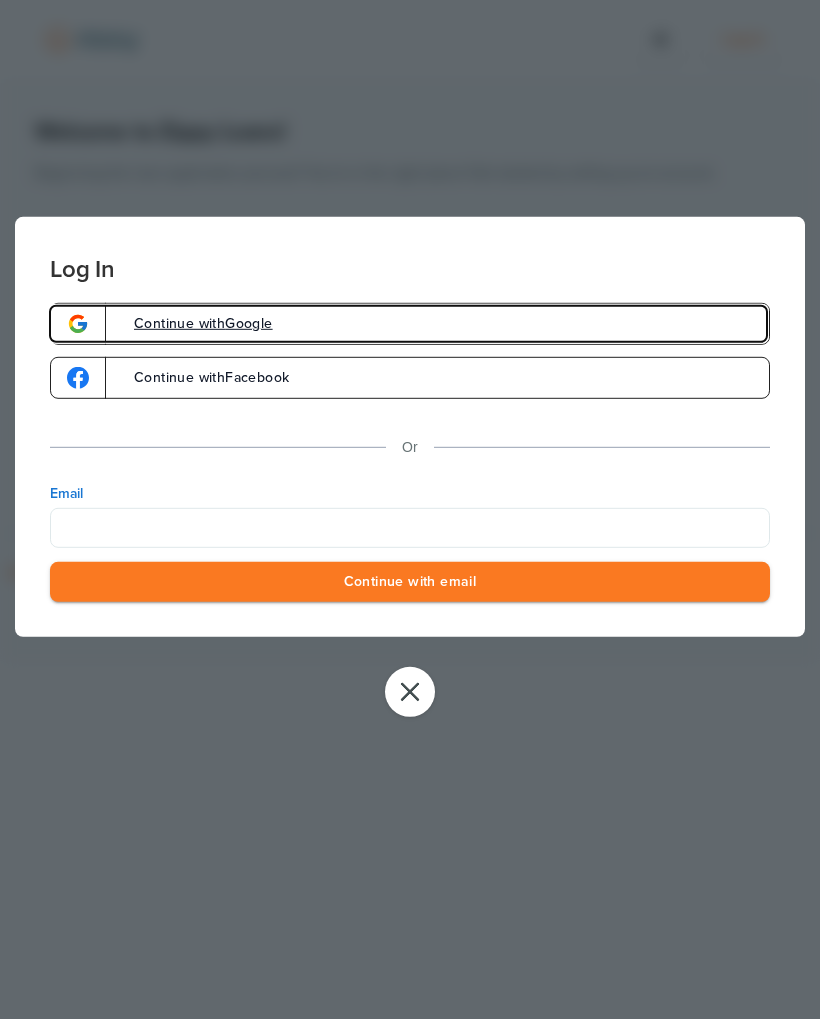 click on "Continue with  Google" at bounding box center (410, 324) 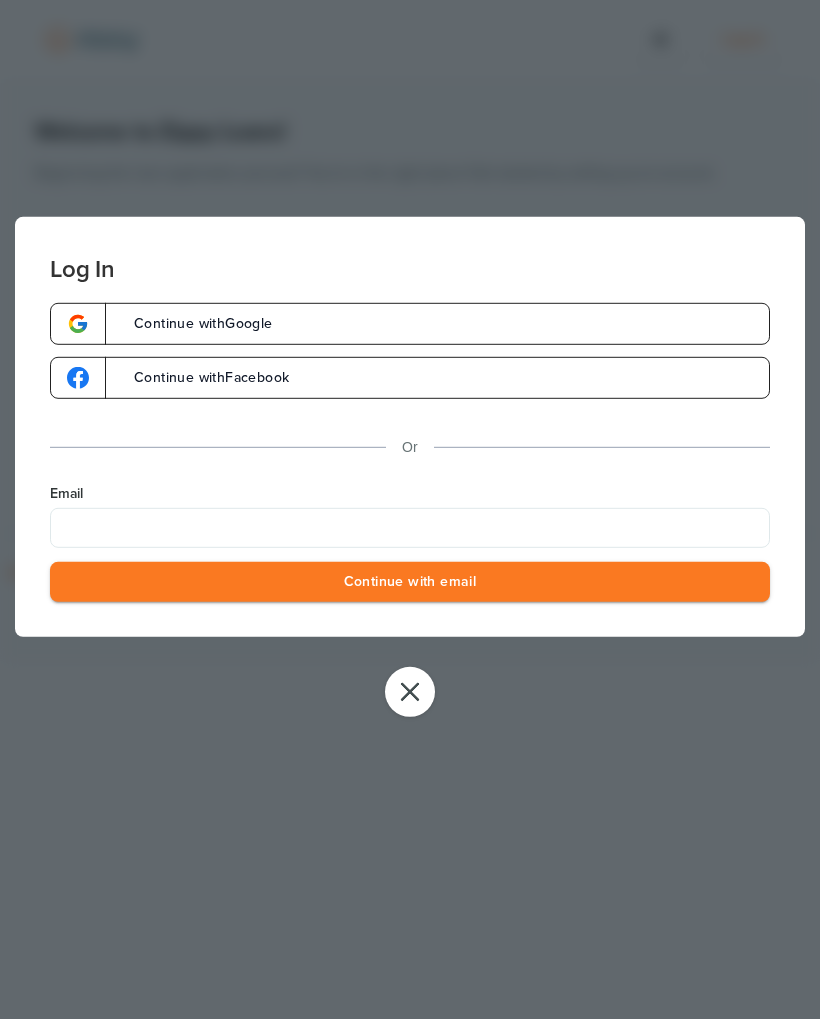 click on "Continue with email" at bounding box center [410, 582] 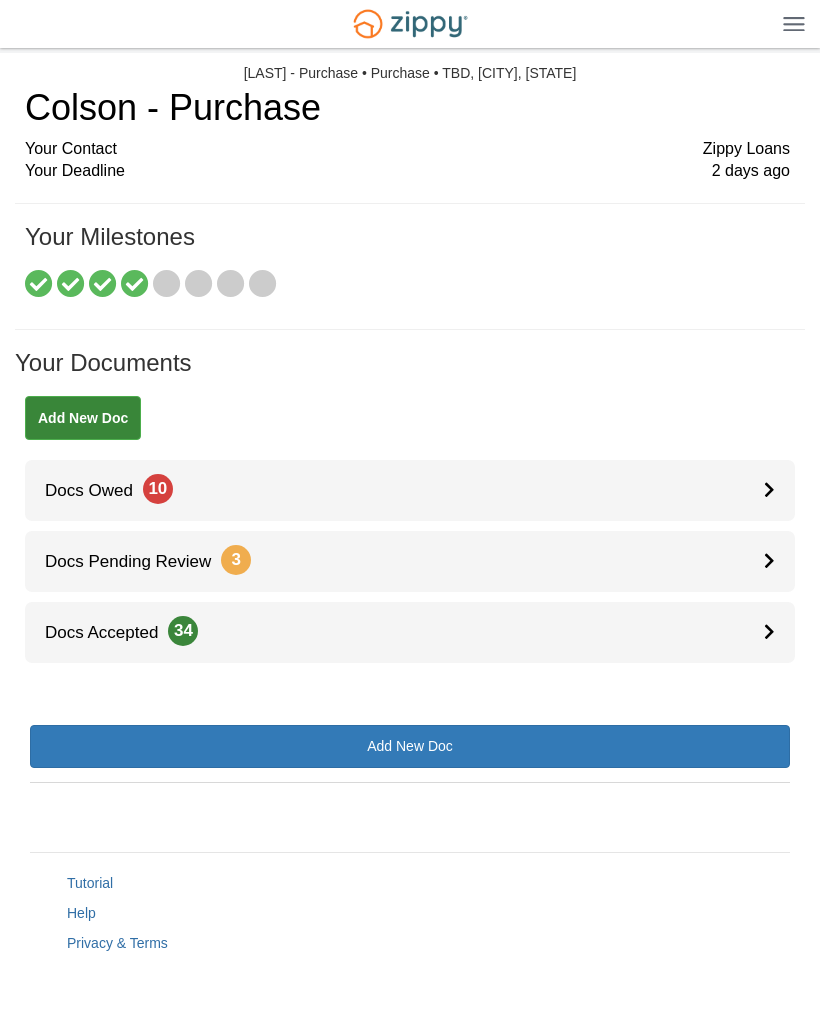 scroll, scrollTop: 0, scrollLeft: 0, axis: both 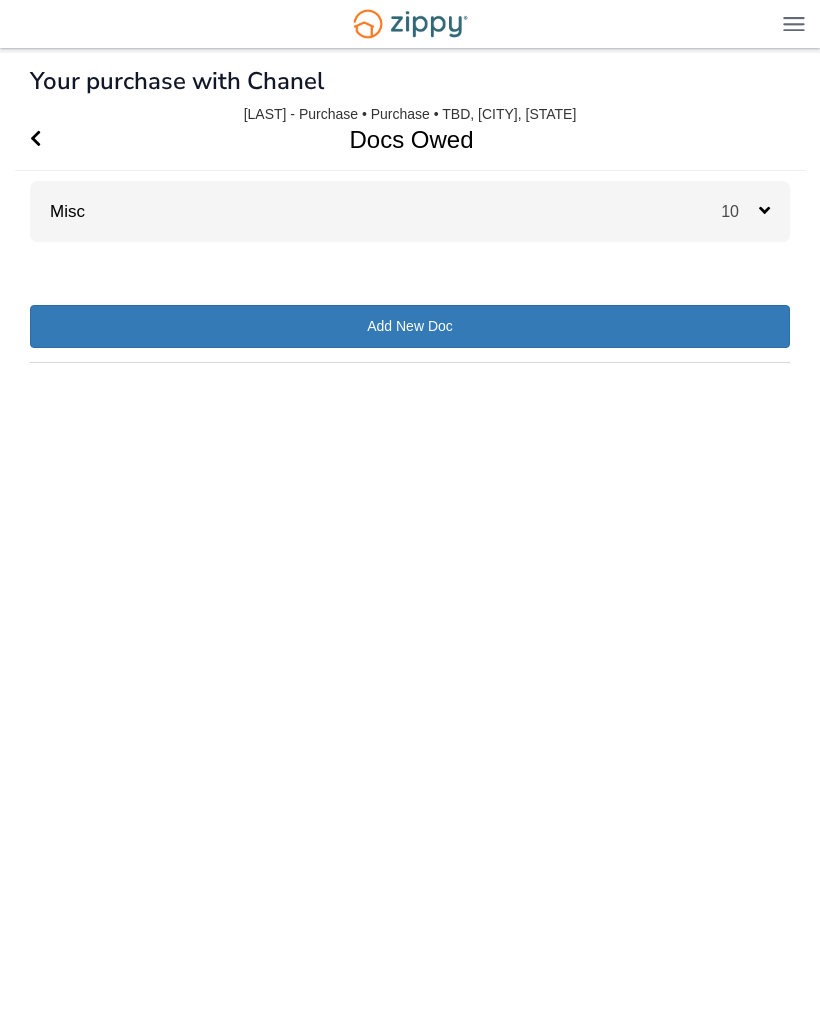 click on "10" at bounding box center (740, 211) 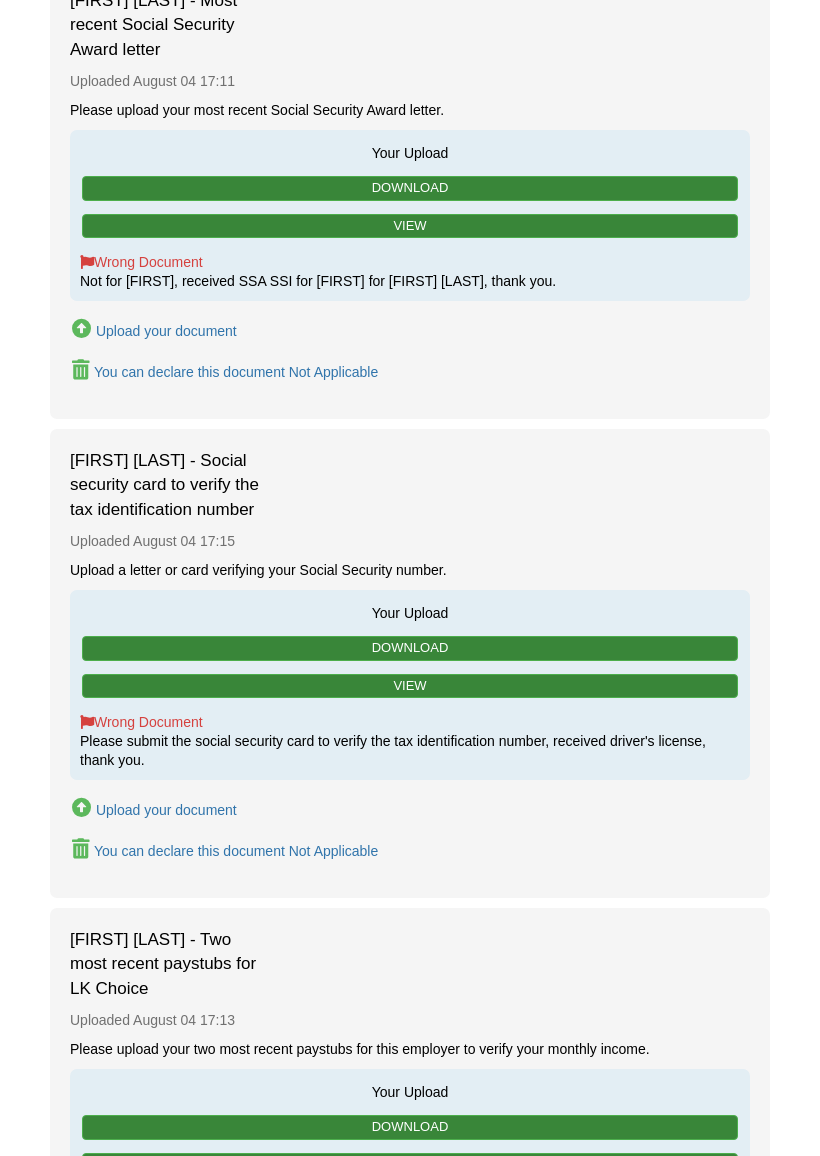 scroll, scrollTop: 1187, scrollLeft: 0, axis: vertical 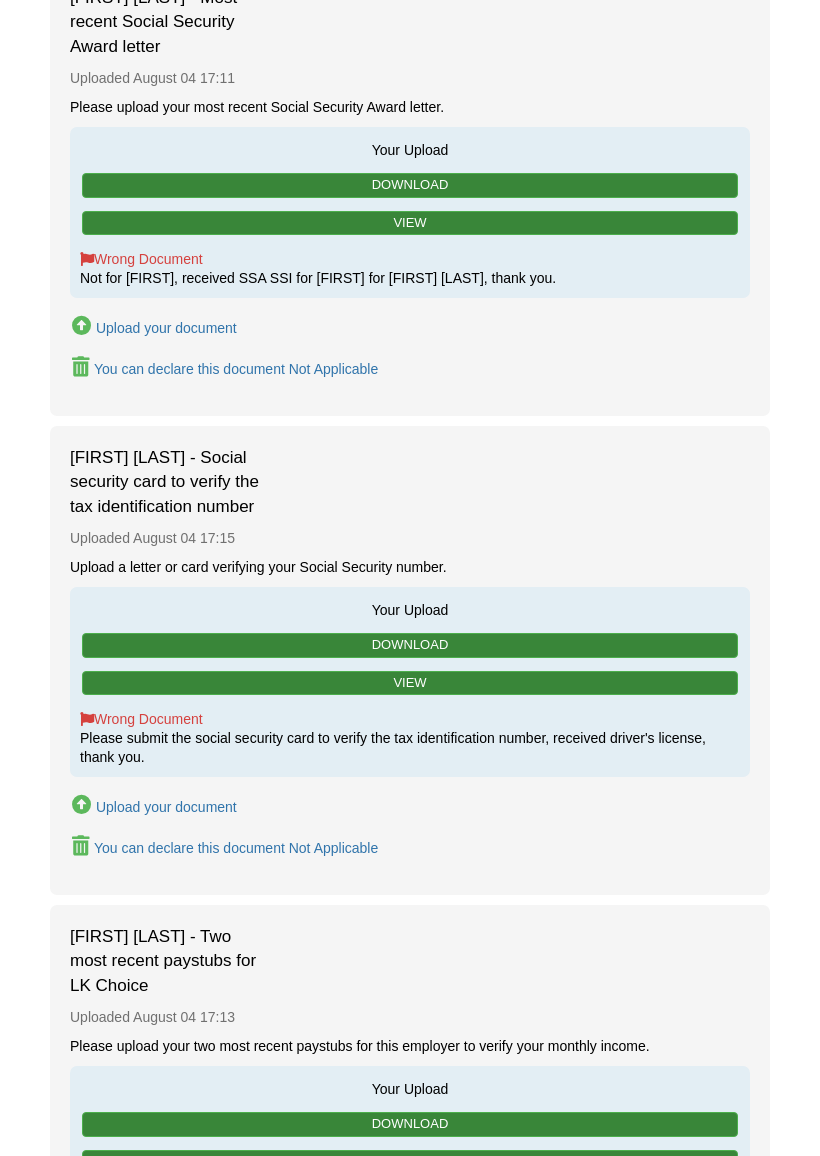click on "Upload your document" at bounding box center (154, 806) 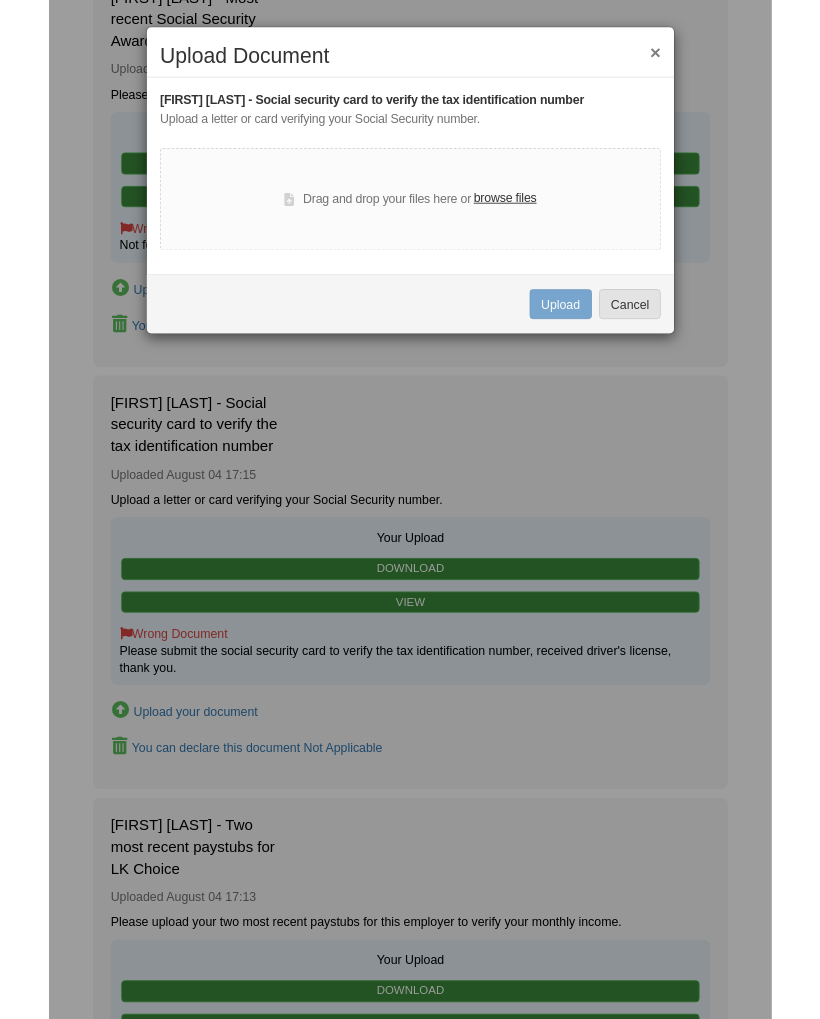 scroll, scrollTop: 1244, scrollLeft: 0, axis: vertical 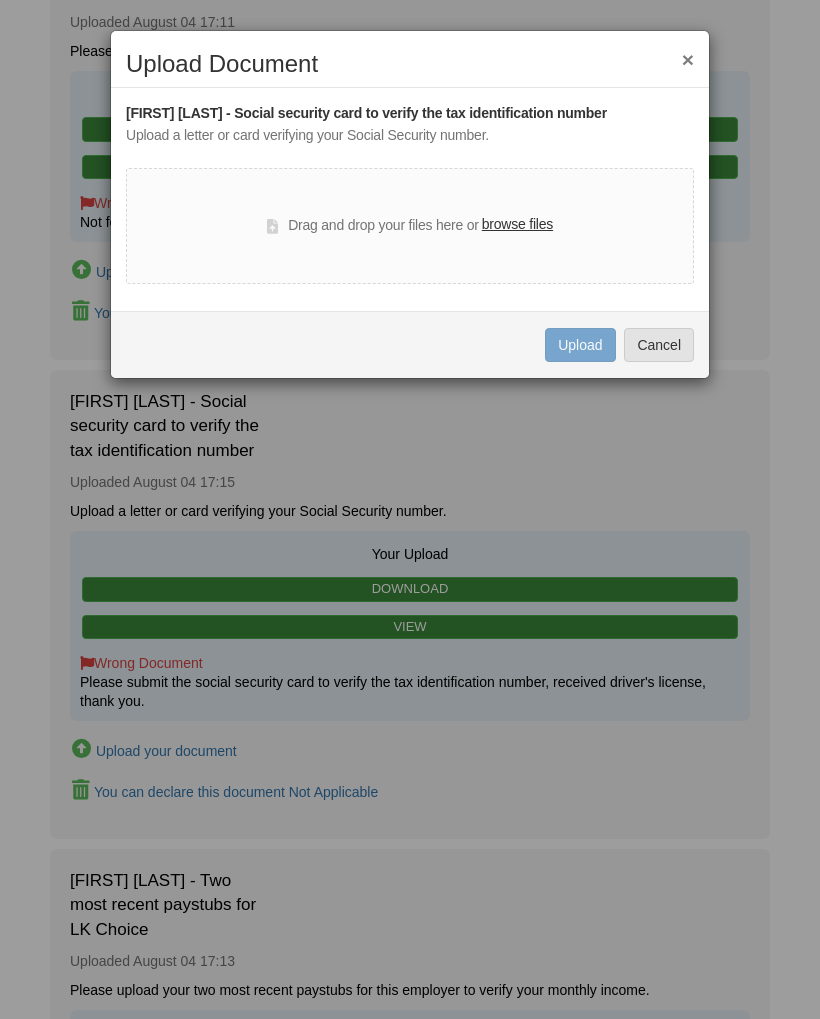 click on "Cancel" at bounding box center (659, 345) 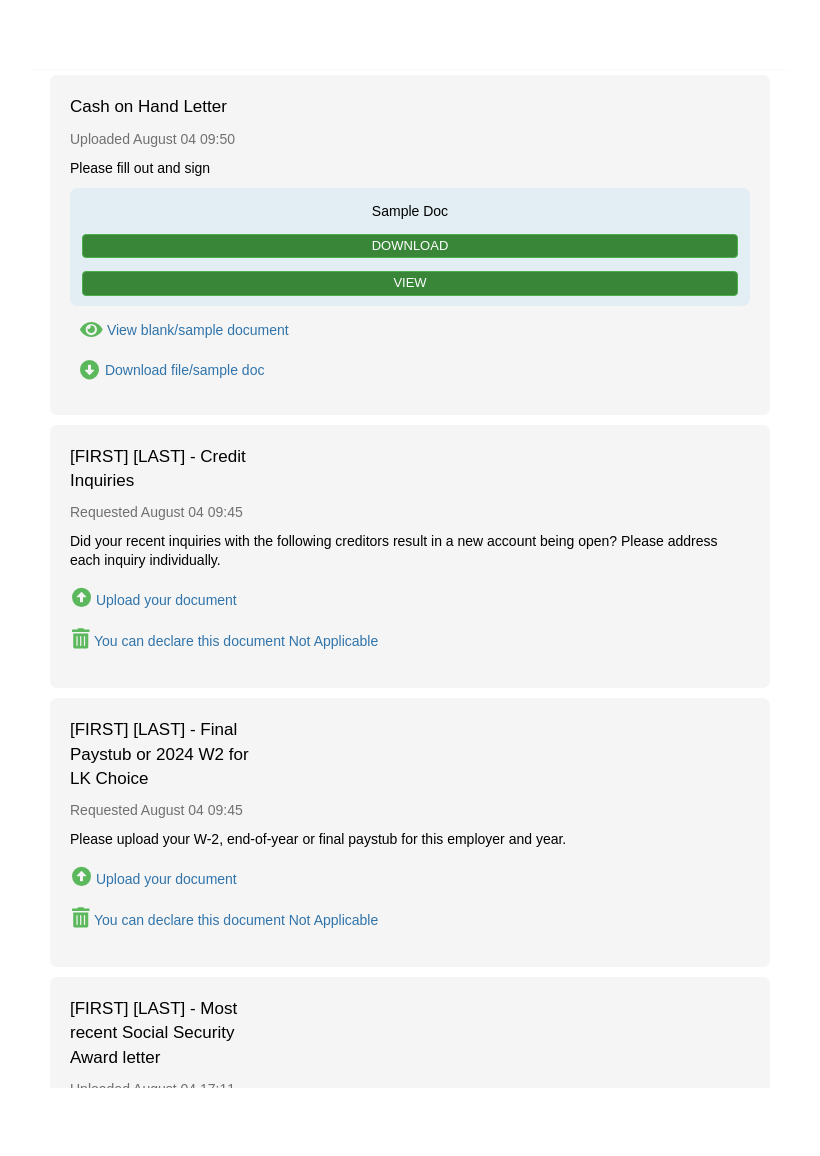 scroll, scrollTop: 242, scrollLeft: 0, axis: vertical 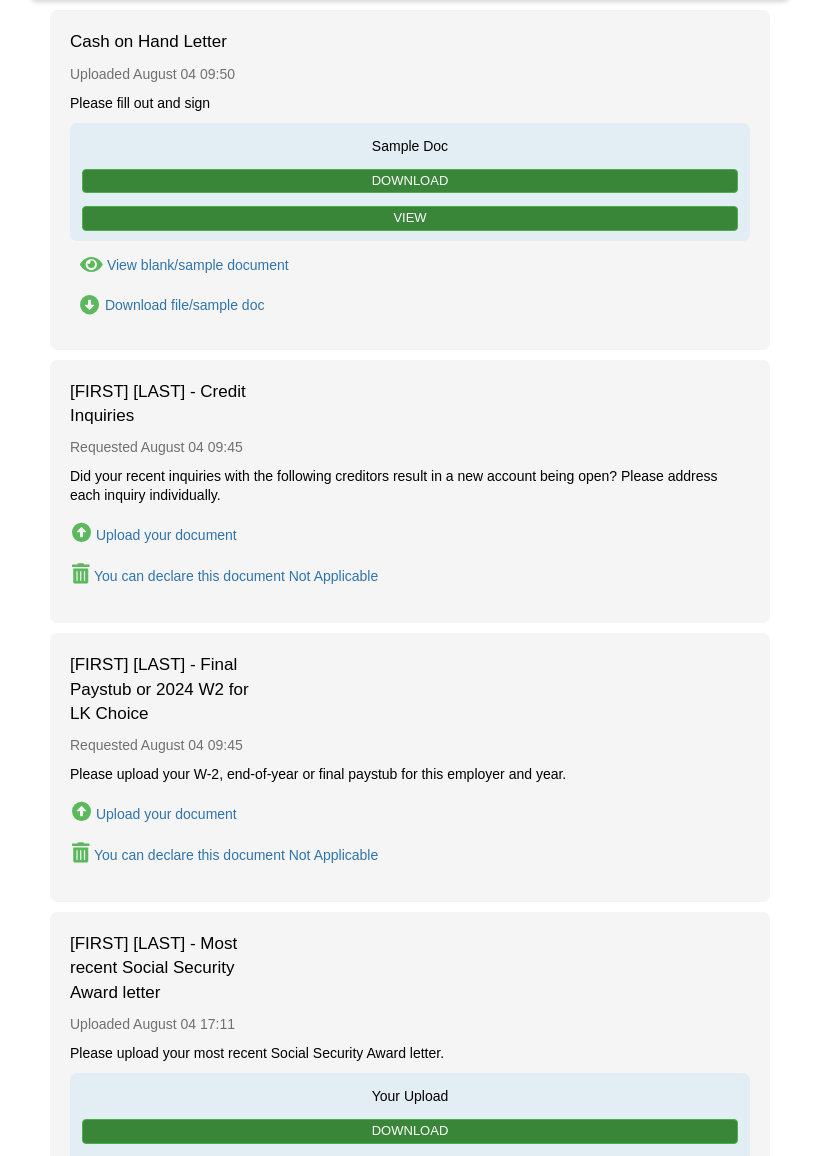 click on "Upload your document" at bounding box center [166, 814] 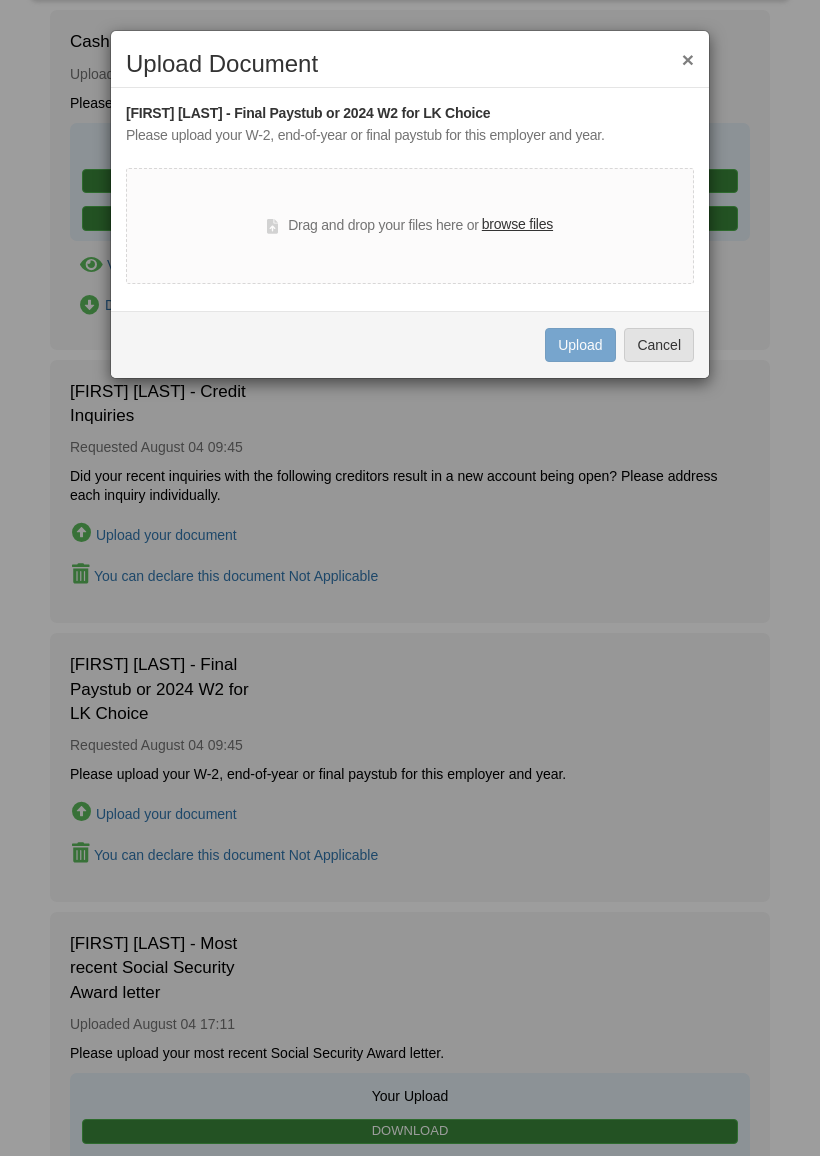 click on "Drag and drop your files here or   browse files" at bounding box center (410, 226) 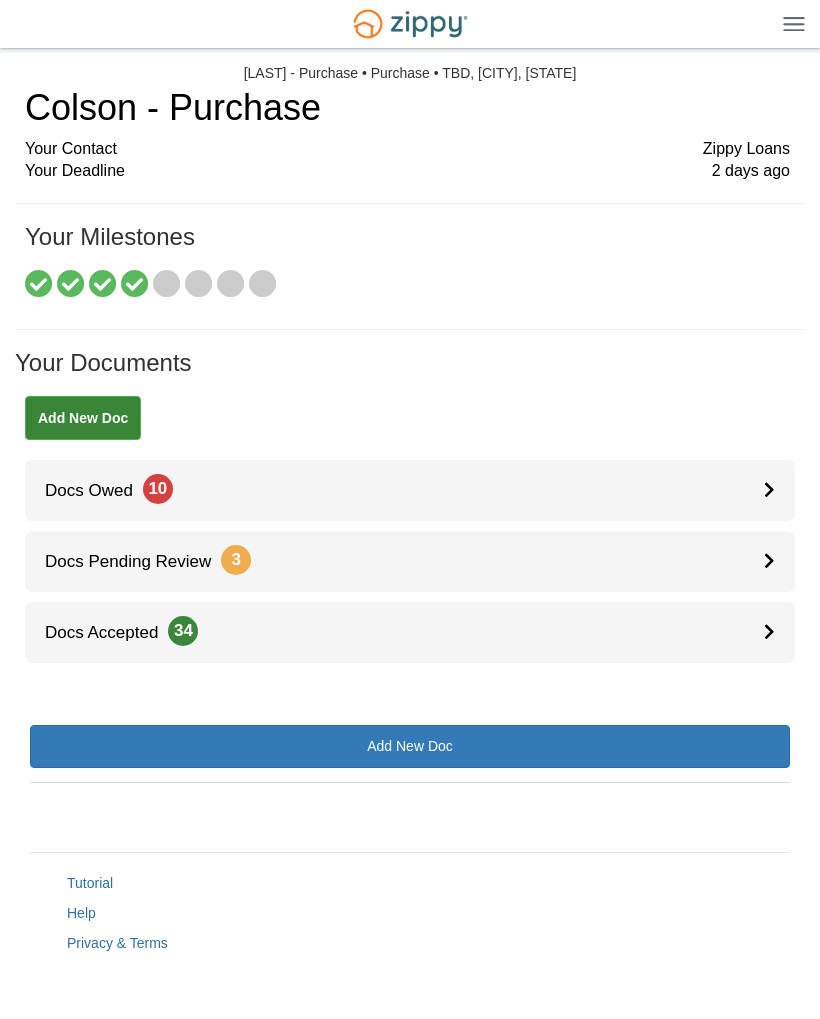 scroll, scrollTop: 0, scrollLeft: 0, axis: both 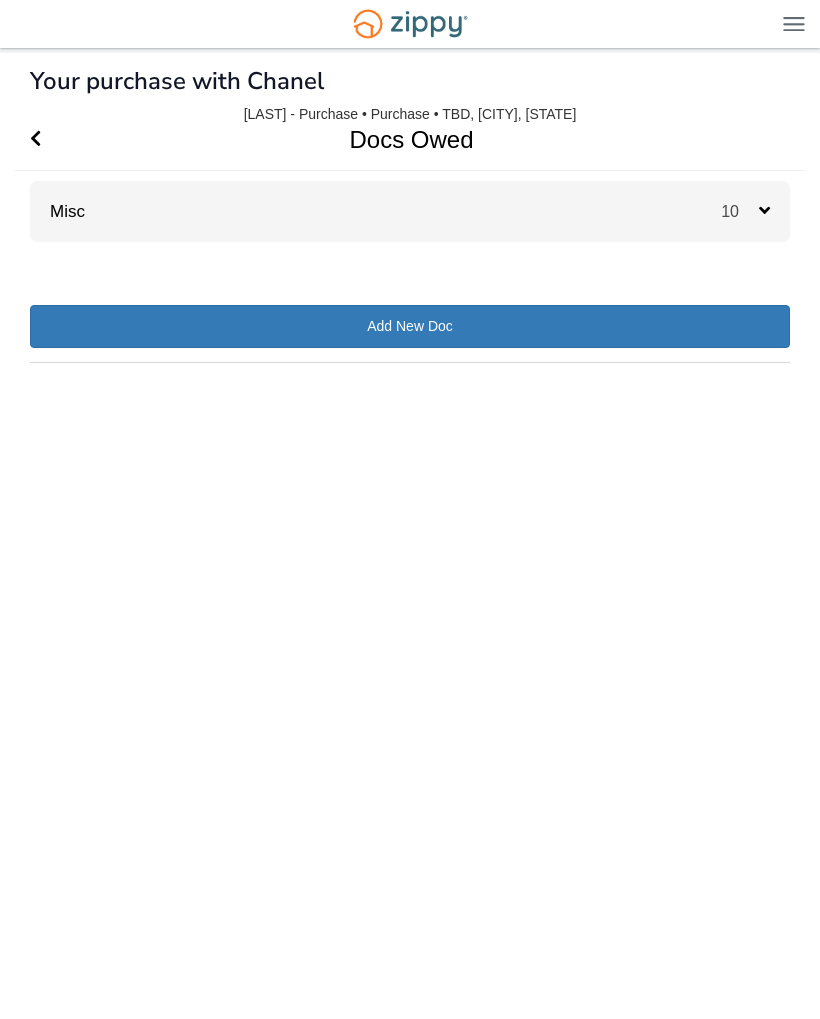click on "10" at bounding box center [740, 211] 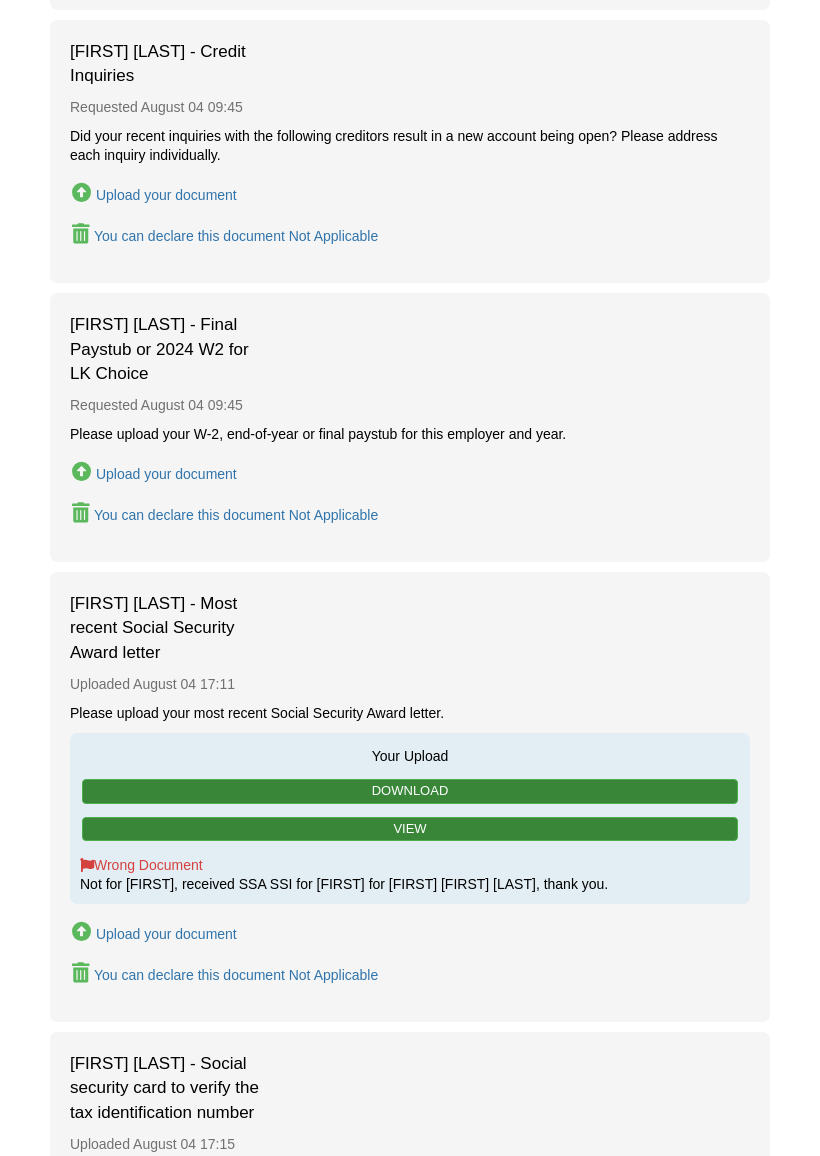 scroll, scrollTop: 583, scrollLeft: 0, axis: vertical 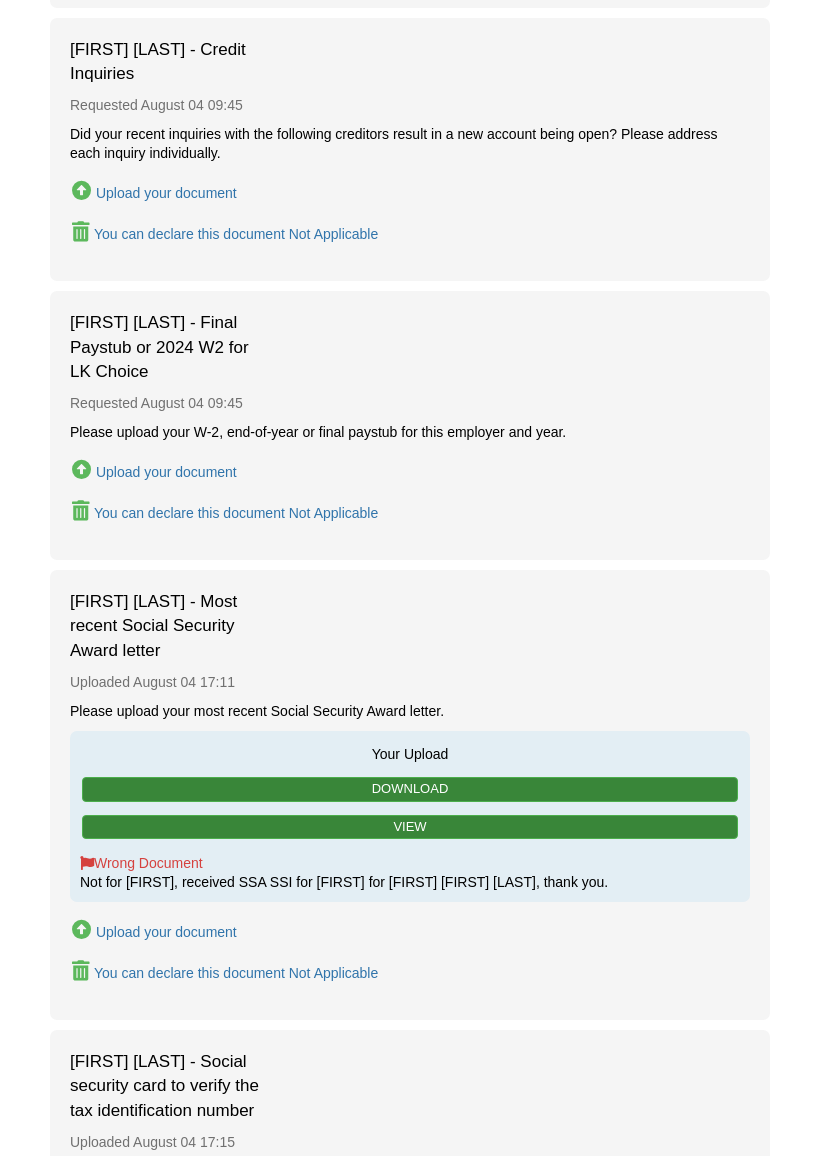 click on "Upload your document" at bounding box center [166, 473] 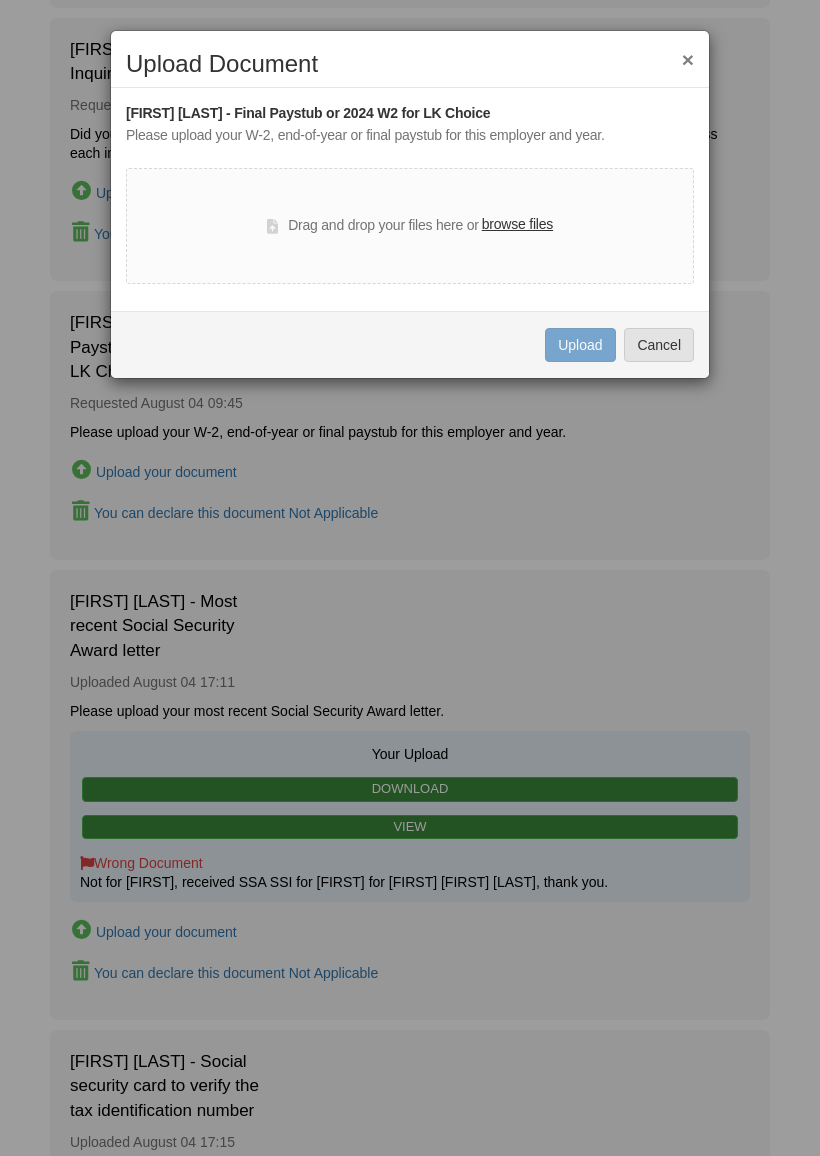 click on "browse files" at bounding box center (517, 225) 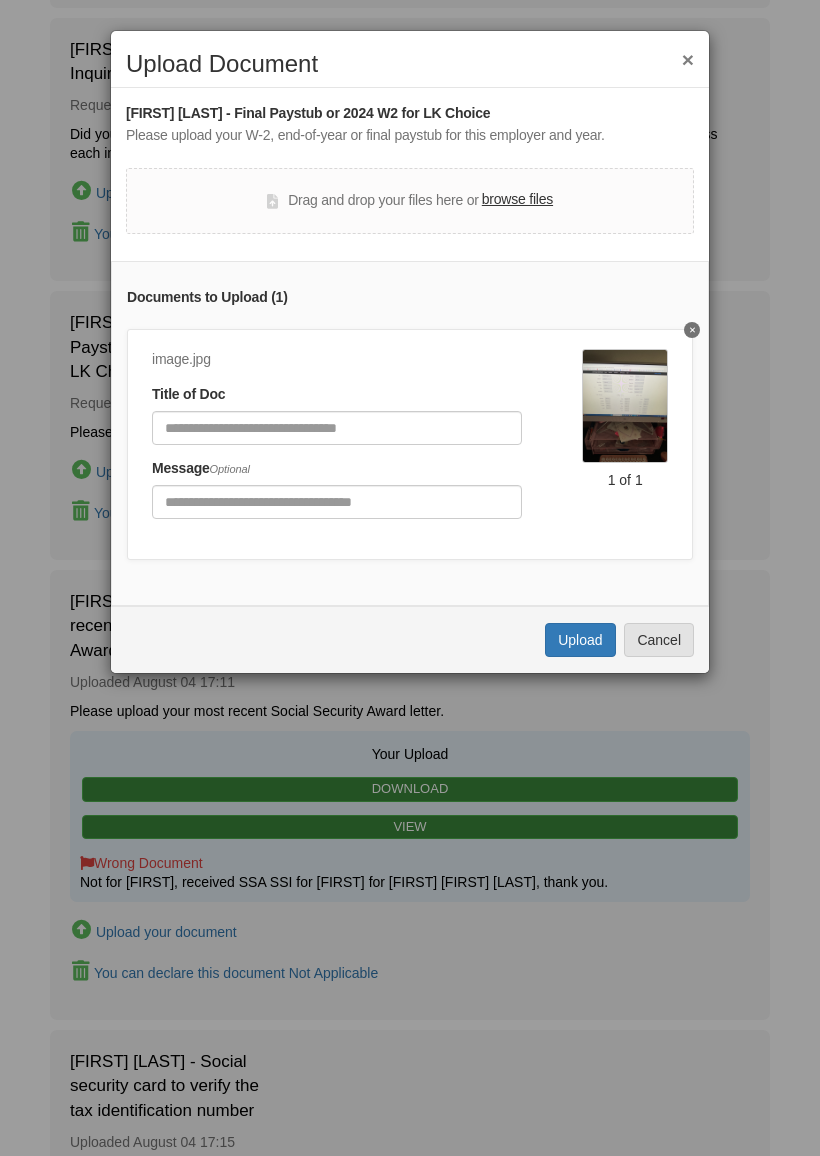 click on "Upload" at bounding box center [580, 640] 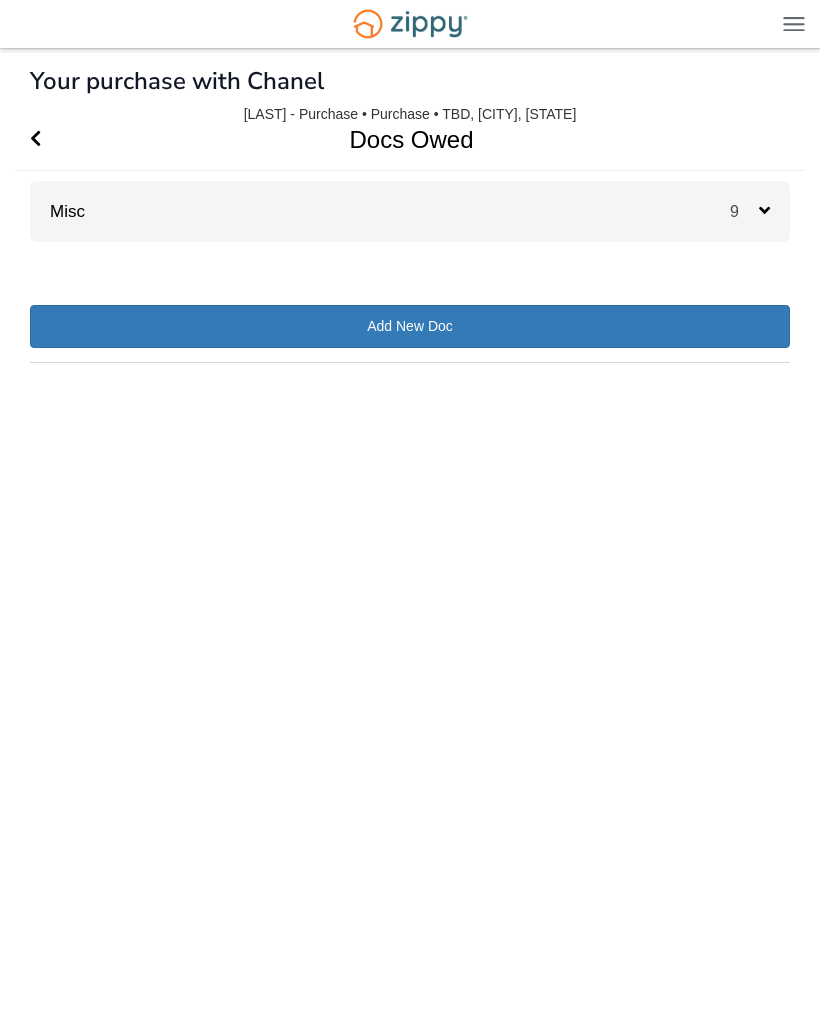scroll, scrollTop: 0, scrollLeft: 0, axis: both 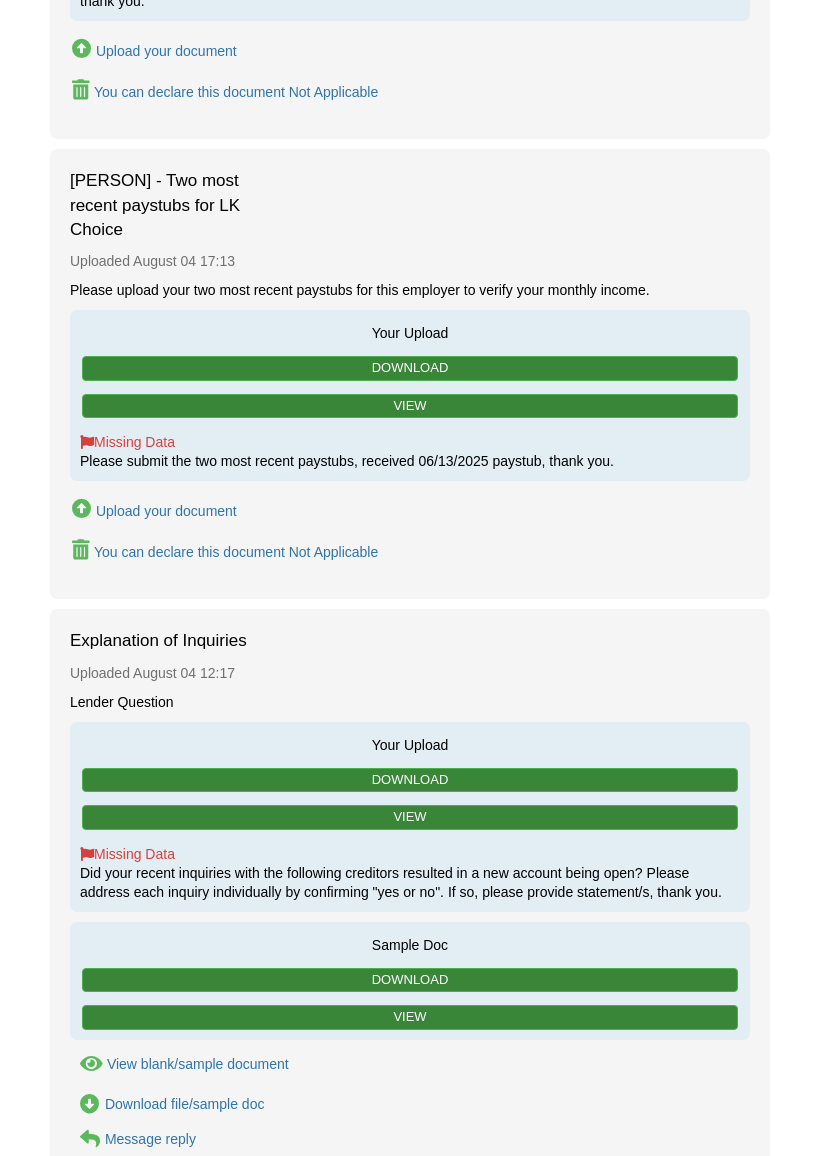 click on "Download" at bounding box center (410, 368) 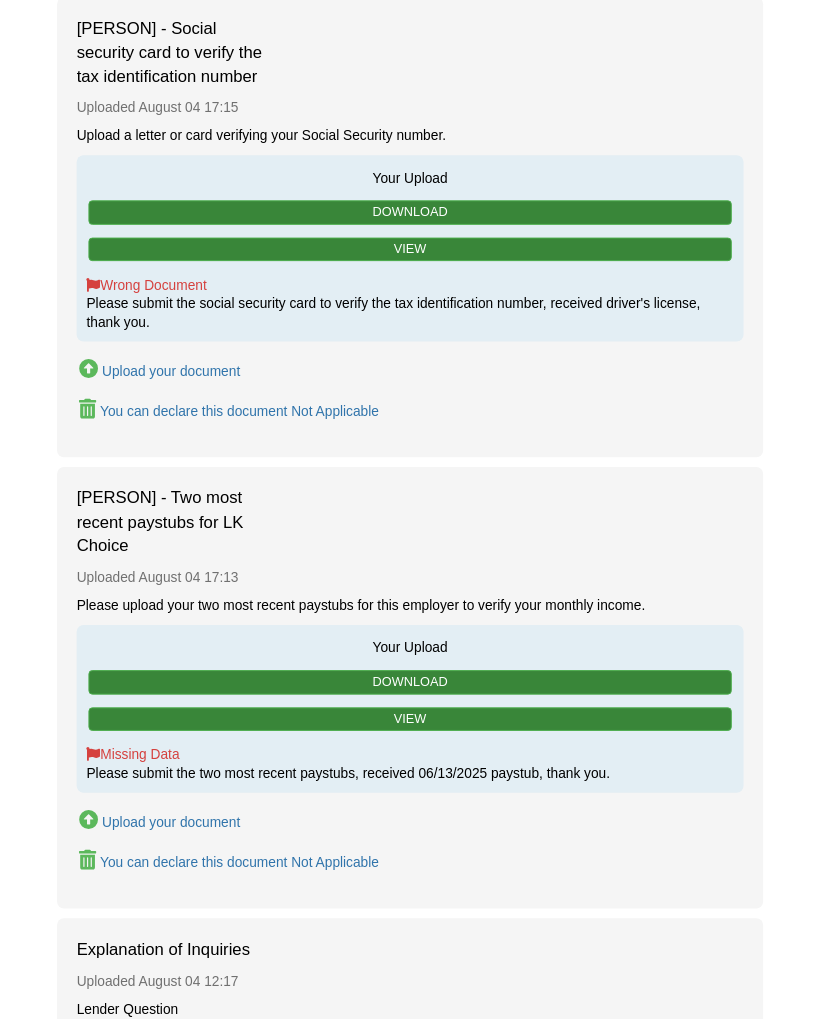 scroll, scrollTop: 1346, scrollLeft: 0, axis: vertical 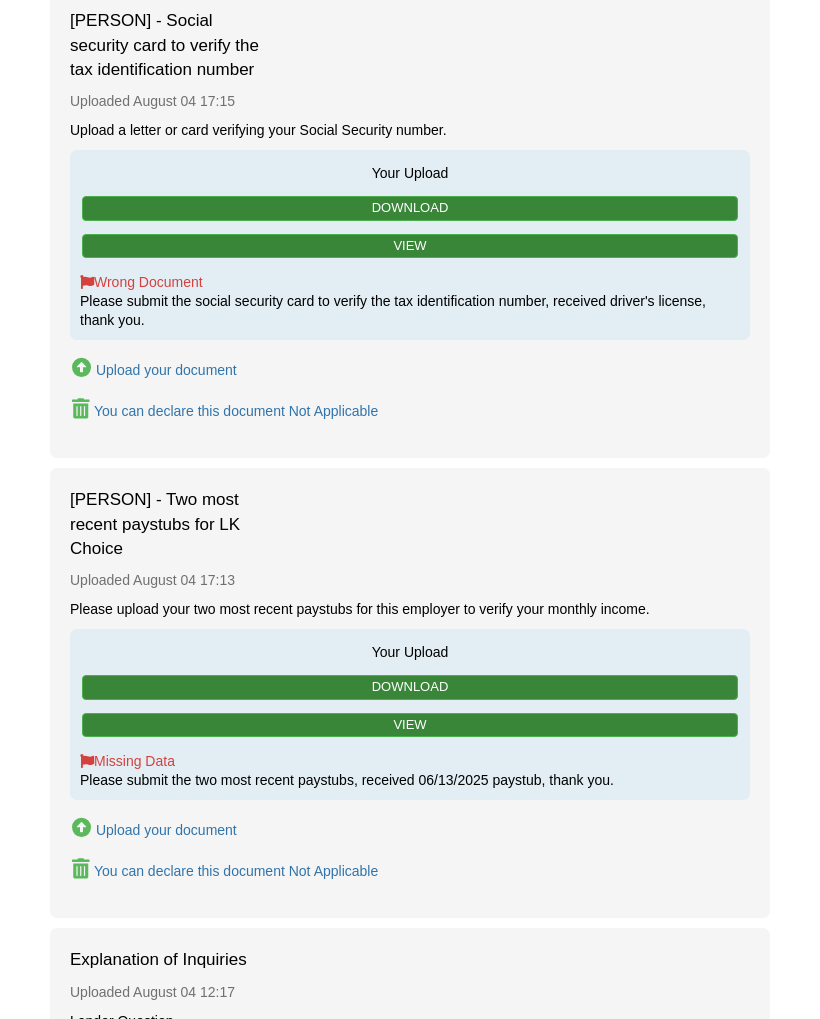 click on "Upload your document" at bounding box center [166, 830] 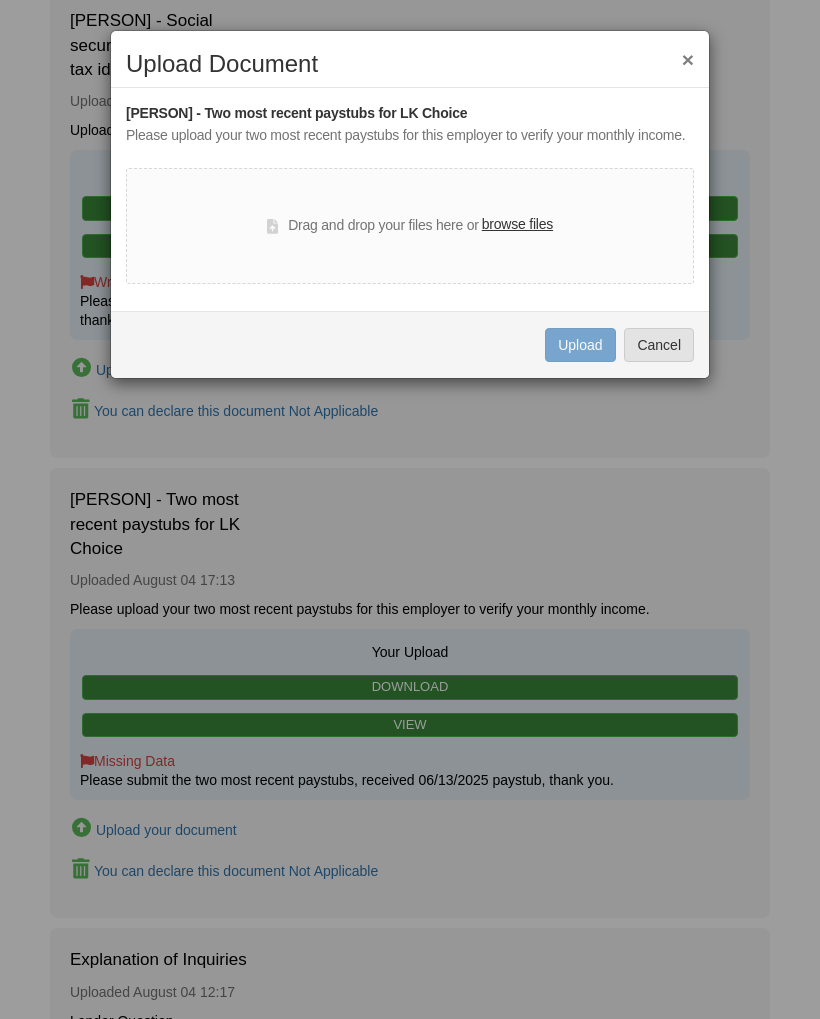 click on "browse files" at bounding box center (517, 225) 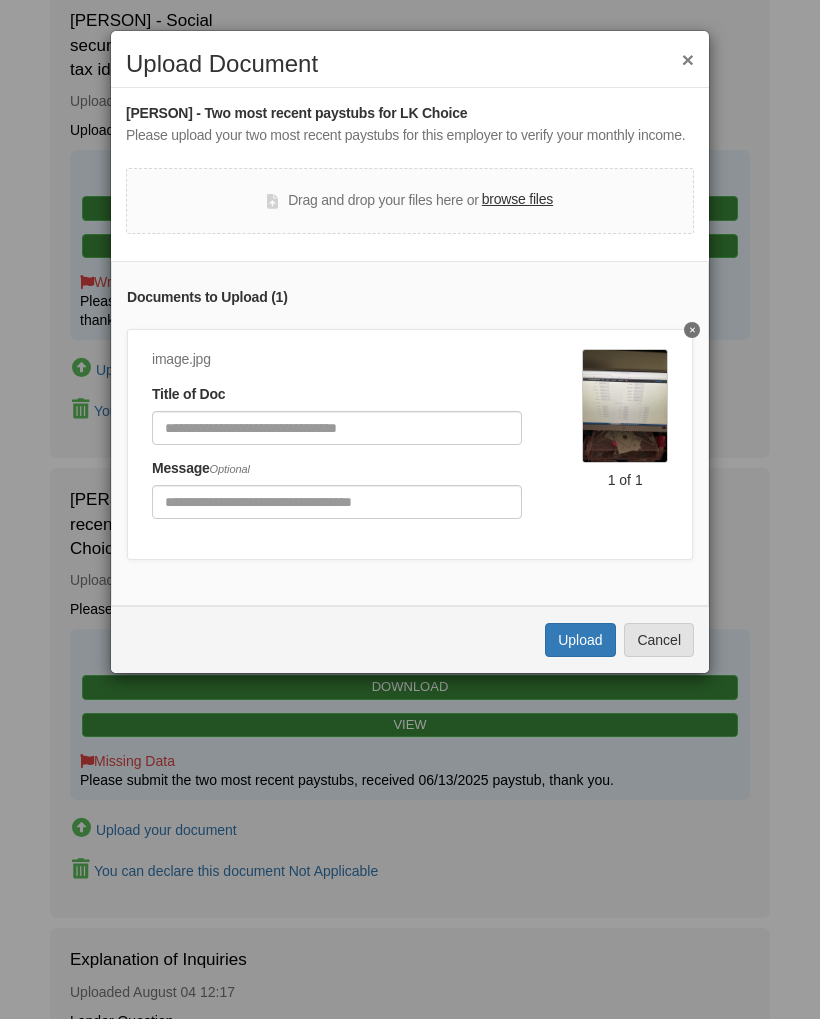 click on "browse files" at bounding box center (517, 200) 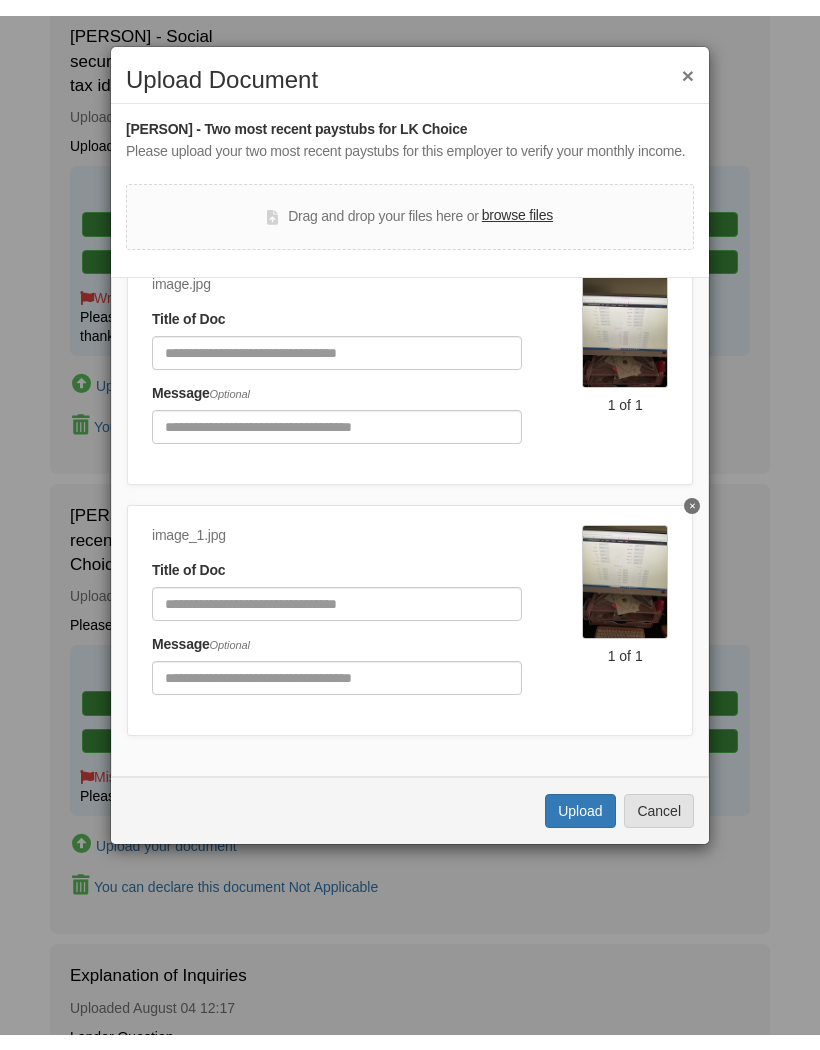 scroll, scrollTop: 89, scrollLeft: 0, axis: vertical 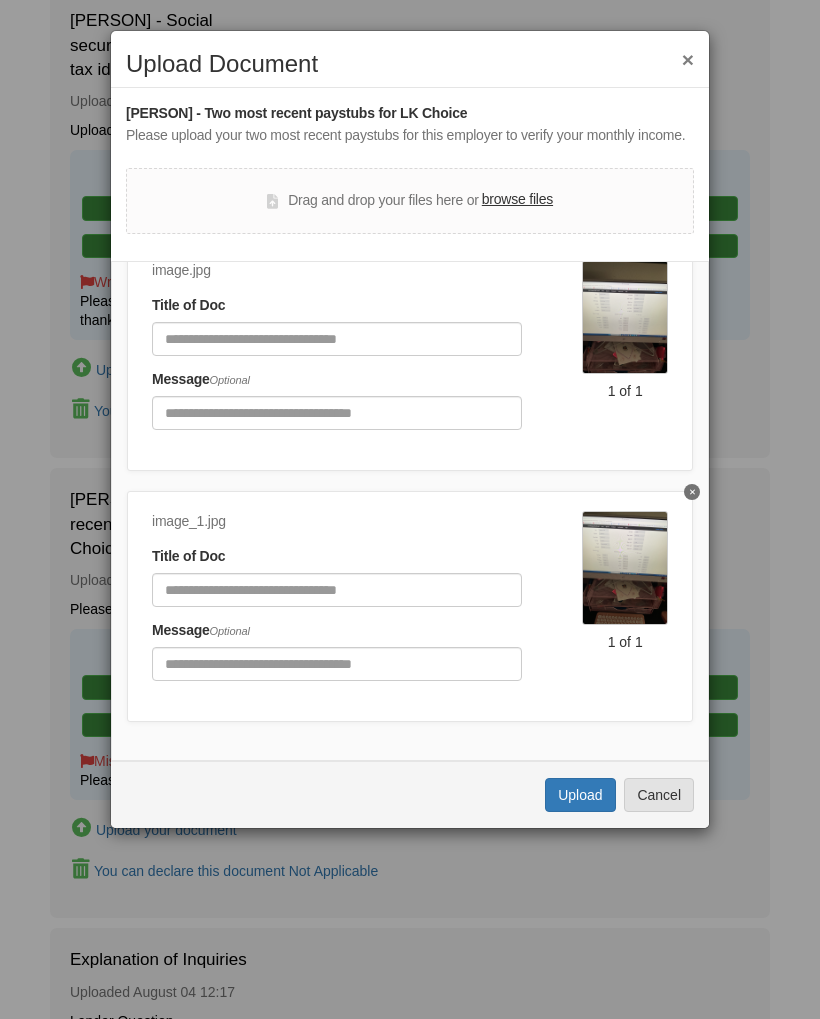 click on "Upload" at bounding box center [580, 795] 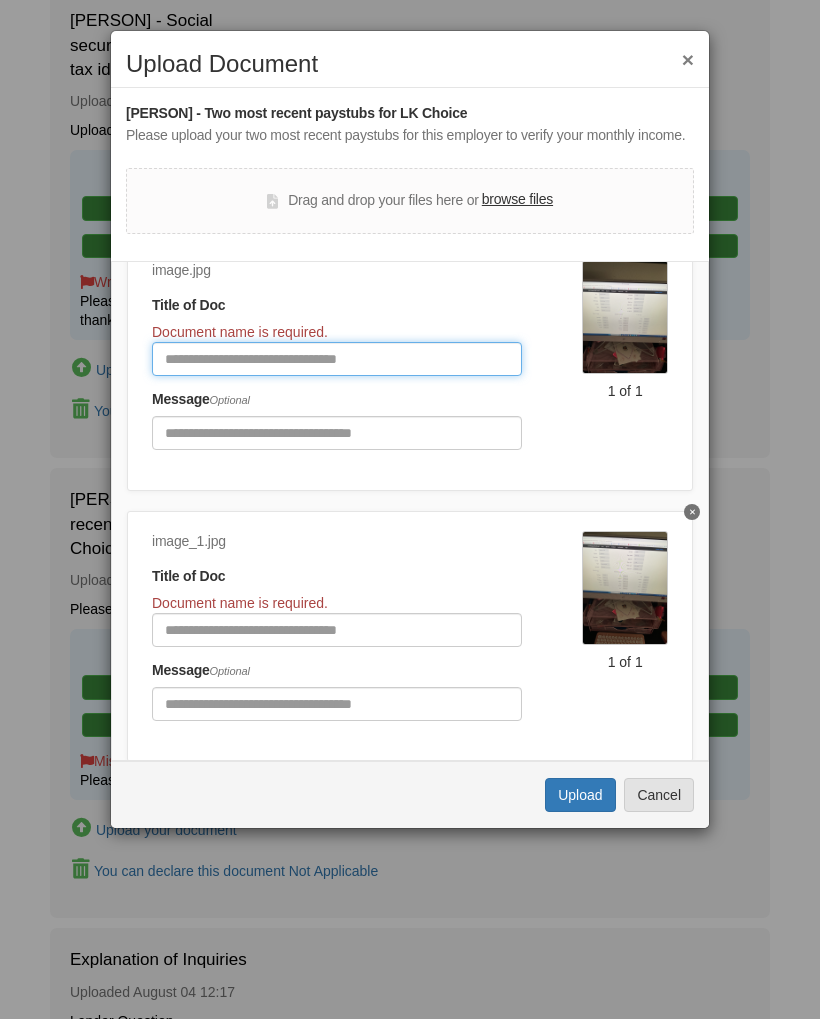 click at bounding box center (337, 359) 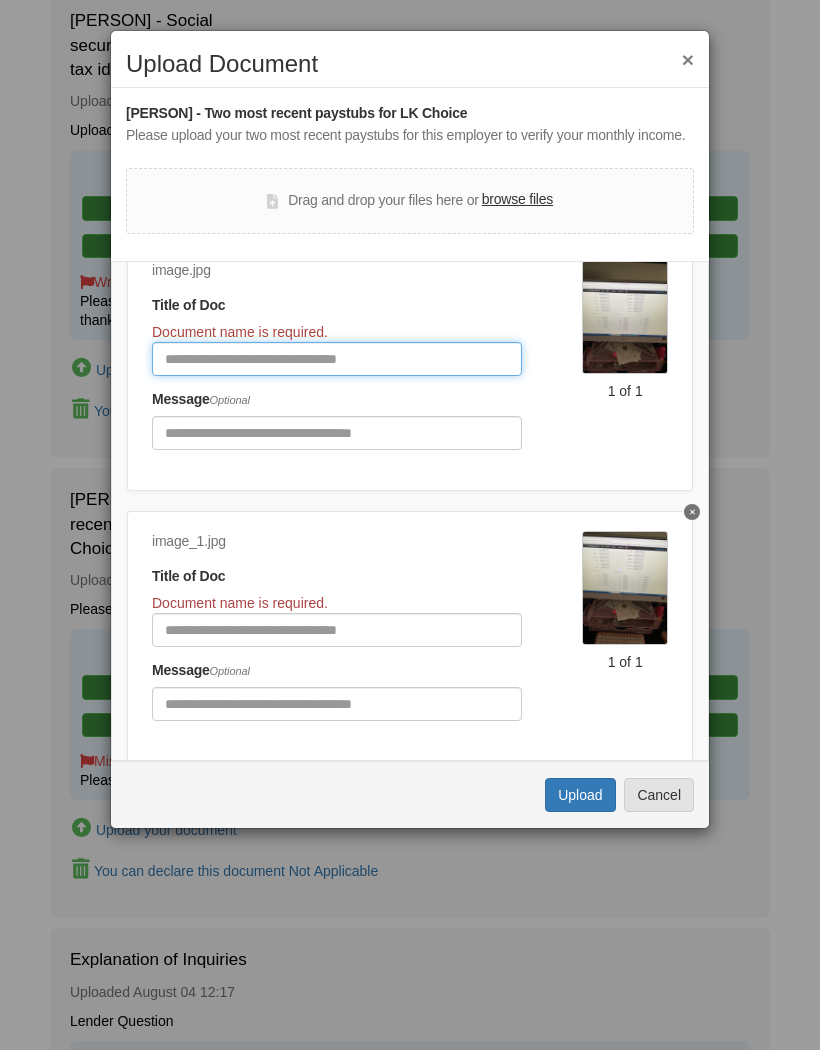 click at bounding box center [337, 359] 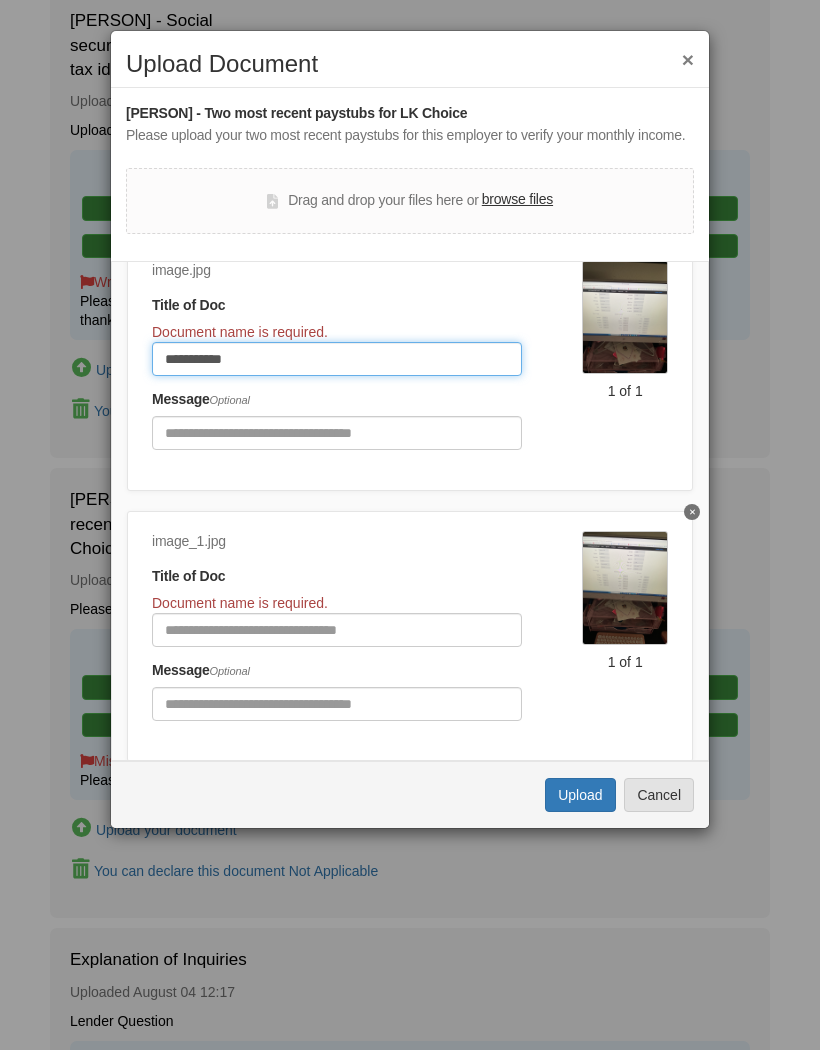 type on "**********" 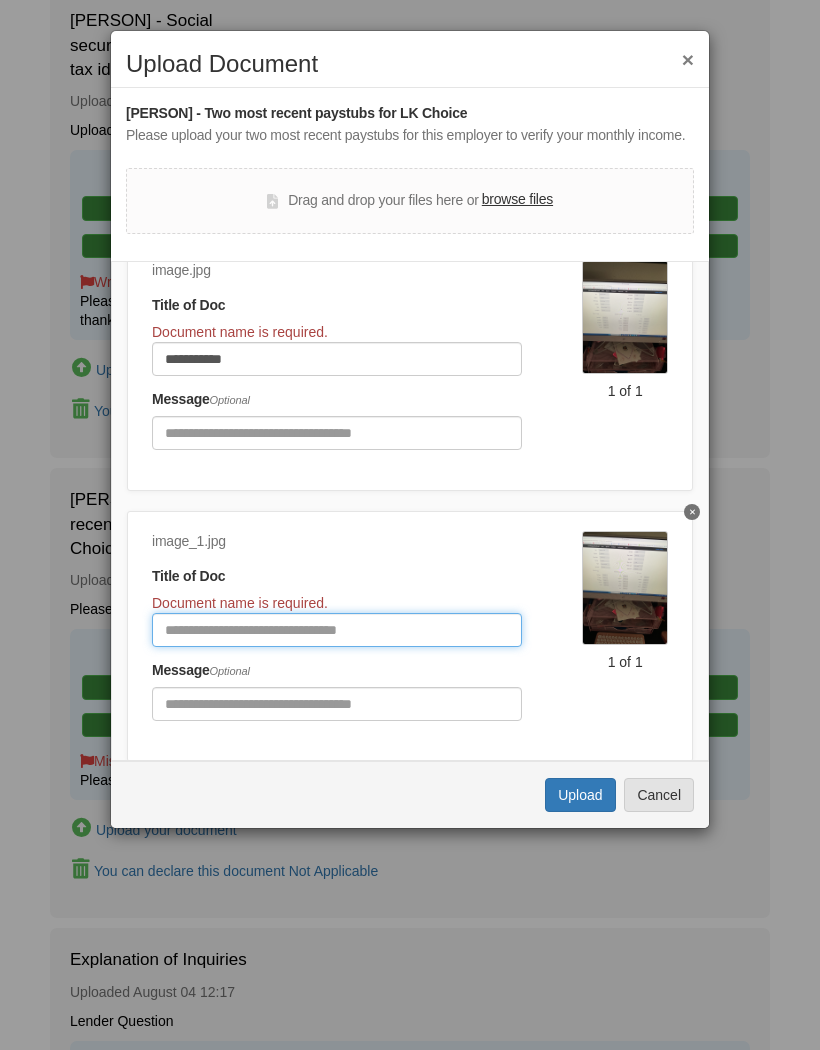 click at bounding box center [337, 630] 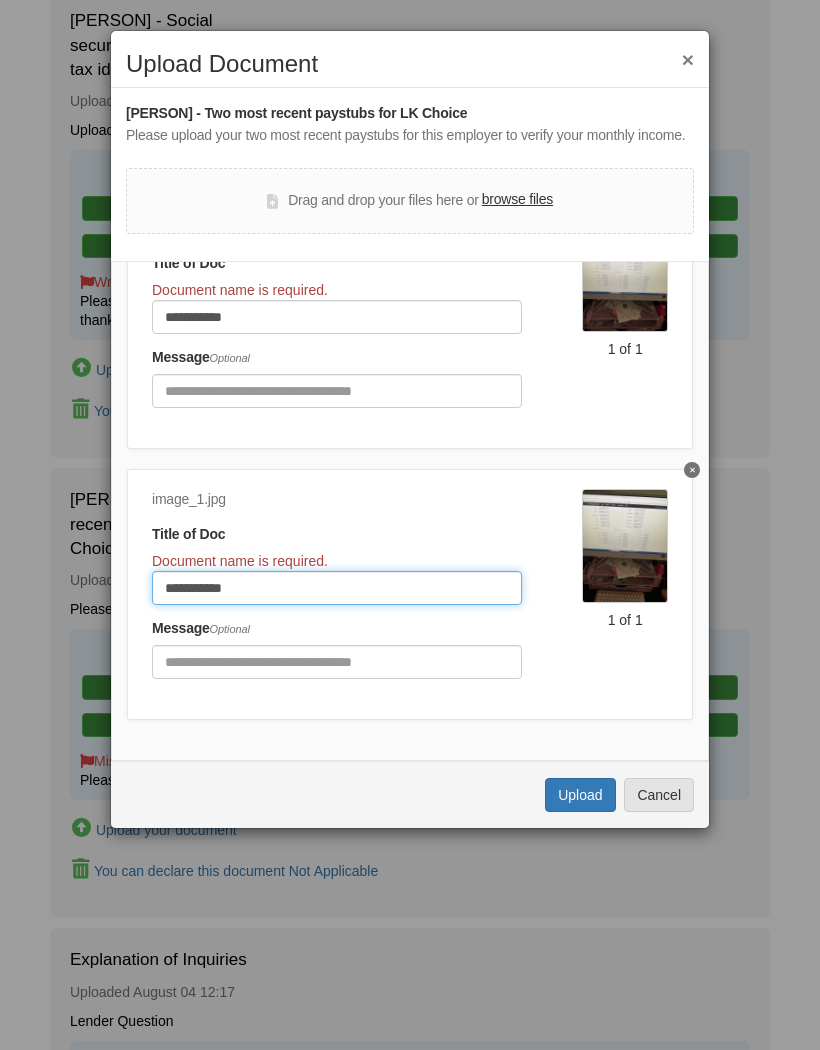 scroll, scrollTop: 129, scrollLeft: 0, axis: vertical 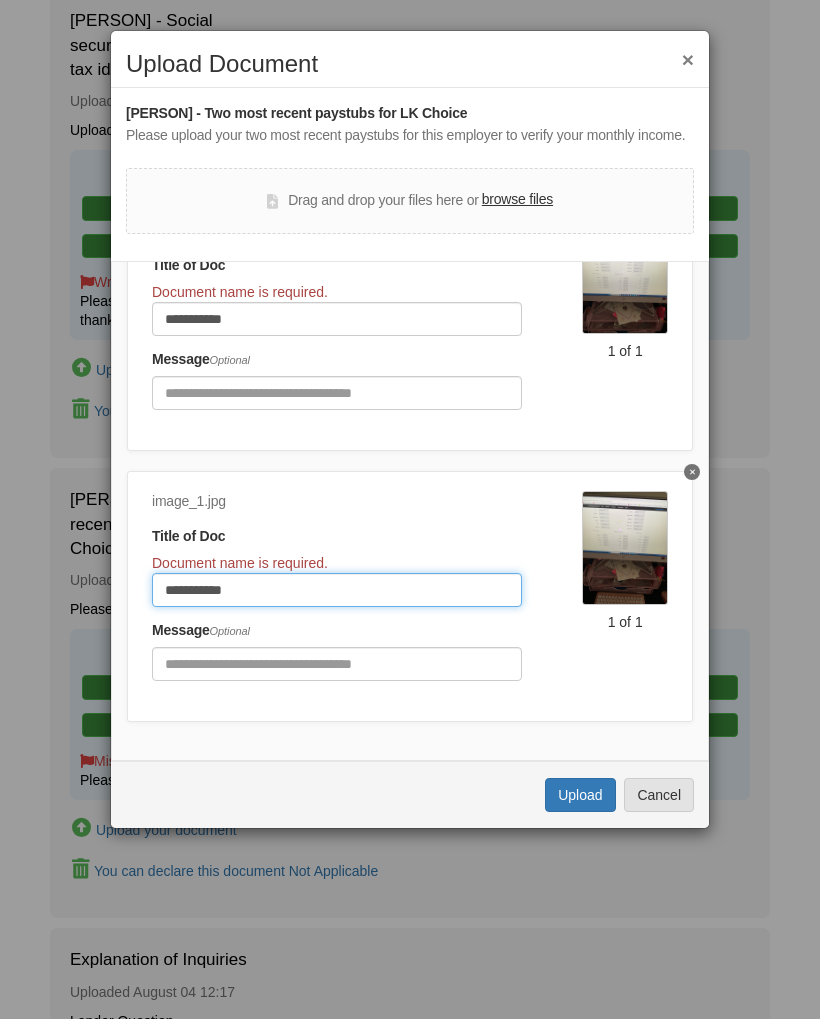 type on "**********" 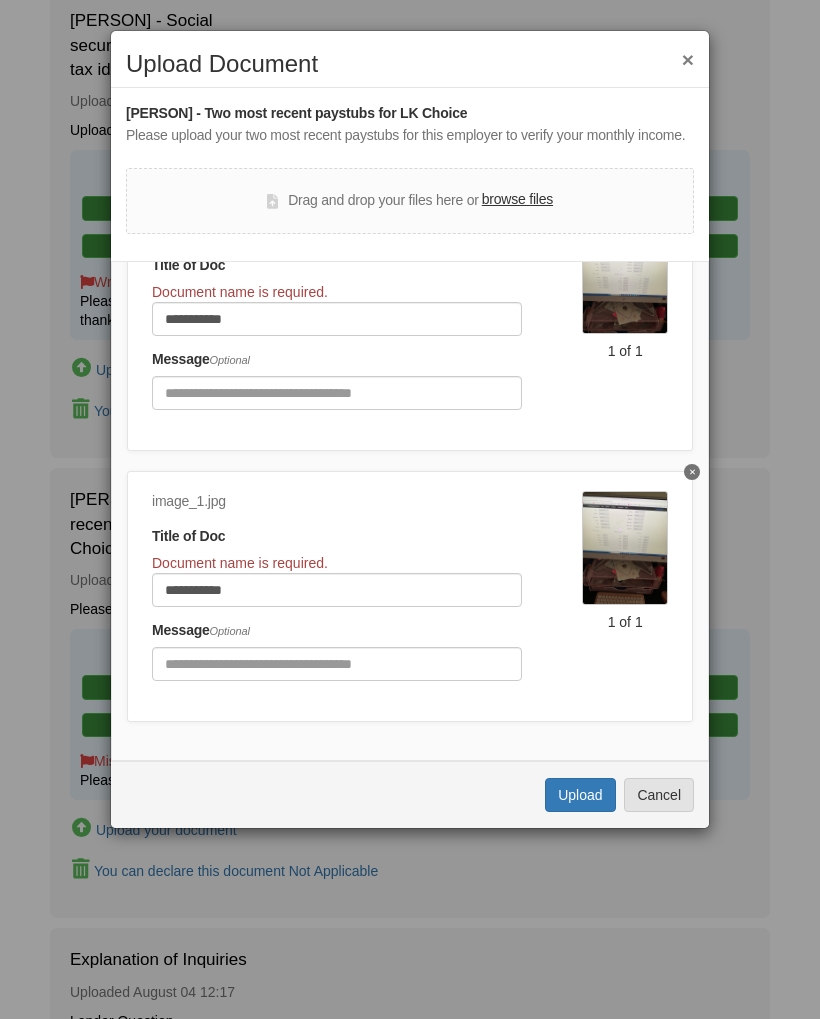click on "Upload" at bounding box center [580, 795] 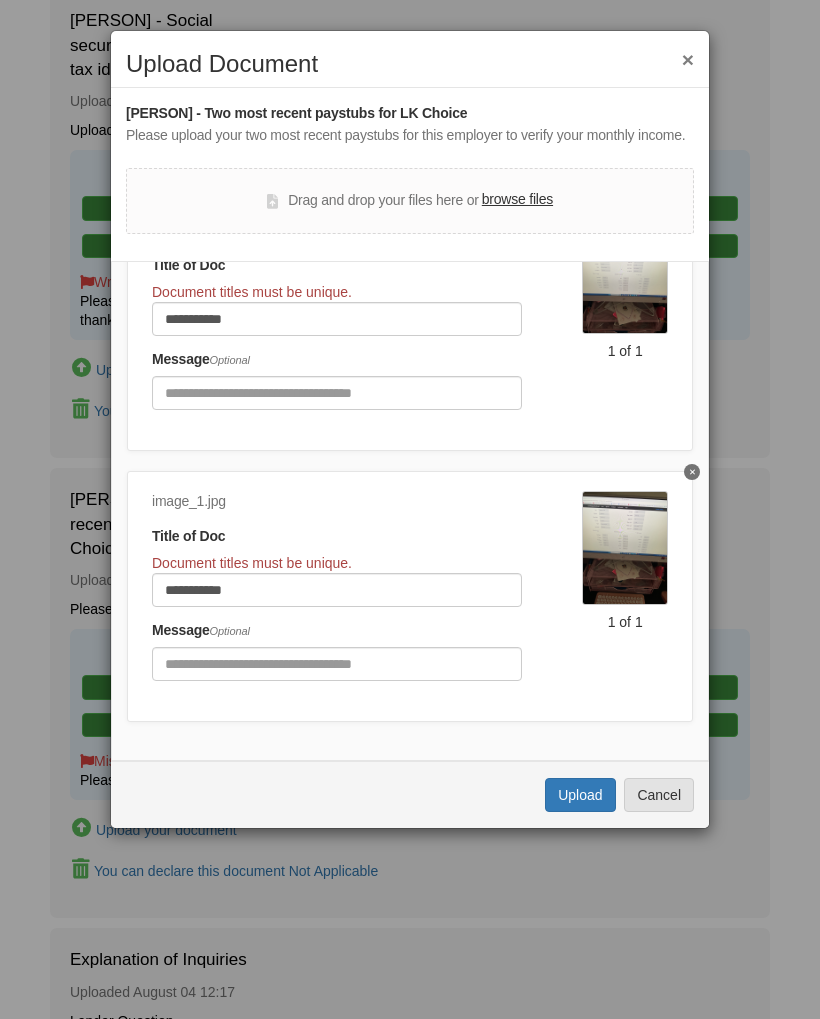 click on "Upload" at bounding box center (580, 795) 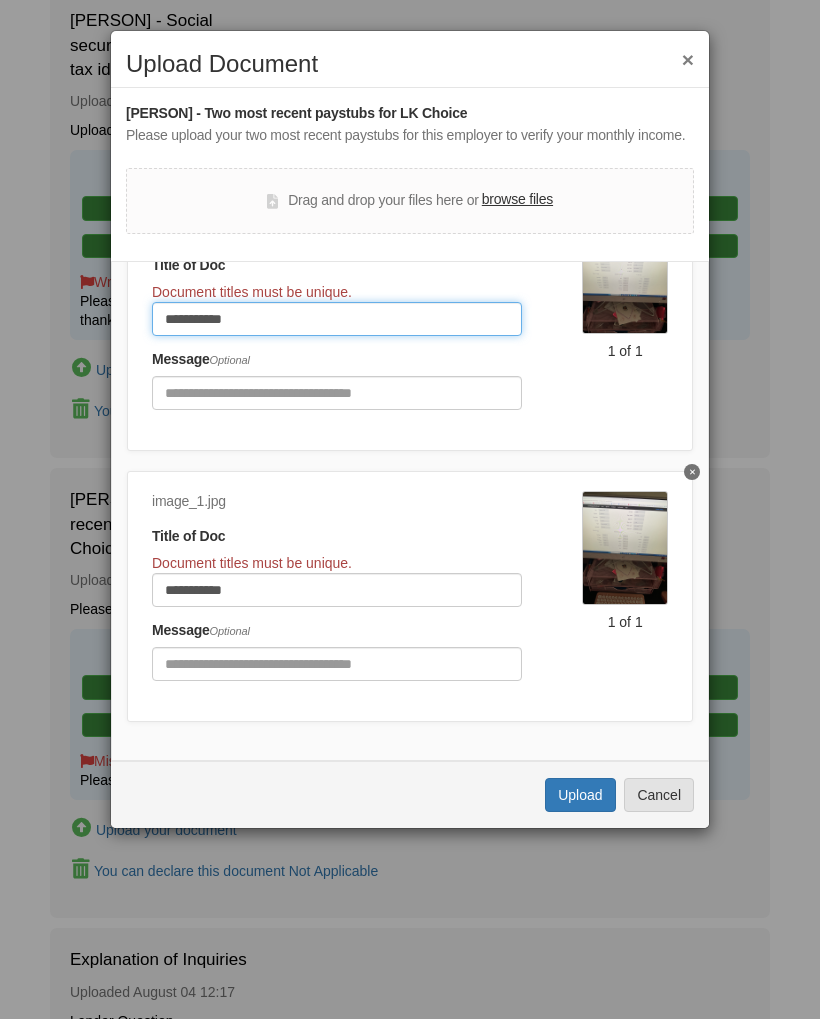 click on "**********" at bounding box center [337, 319] 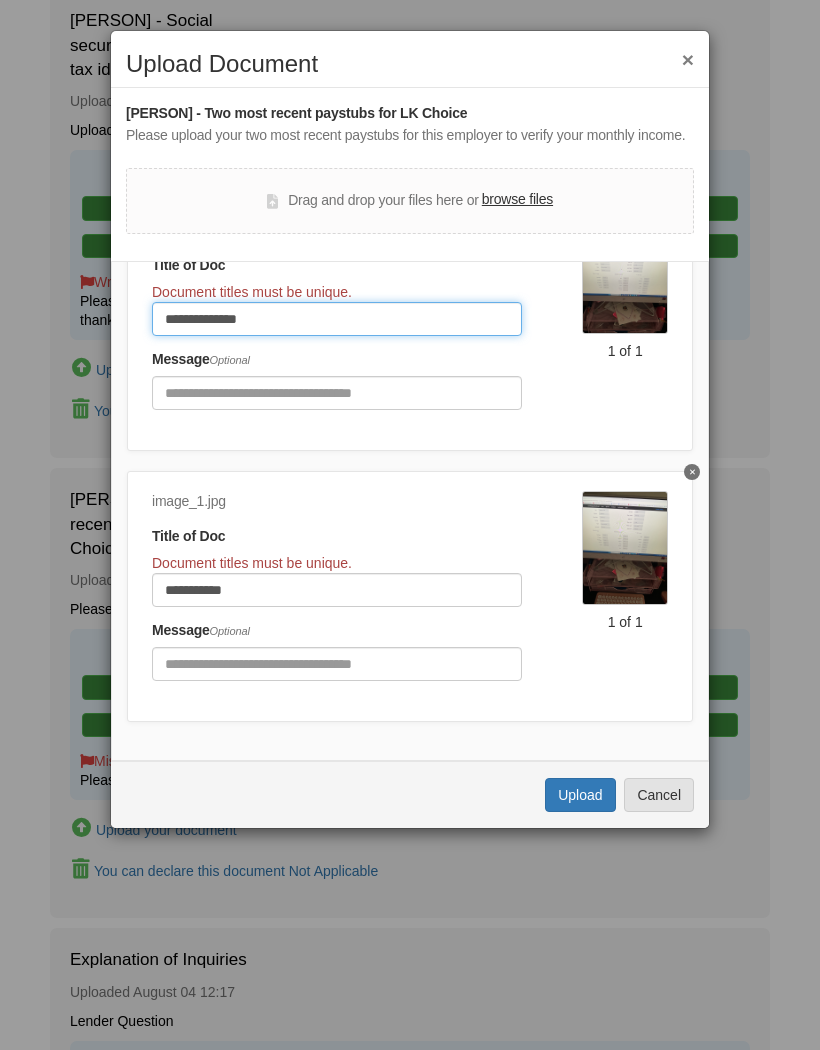 type on "**********" 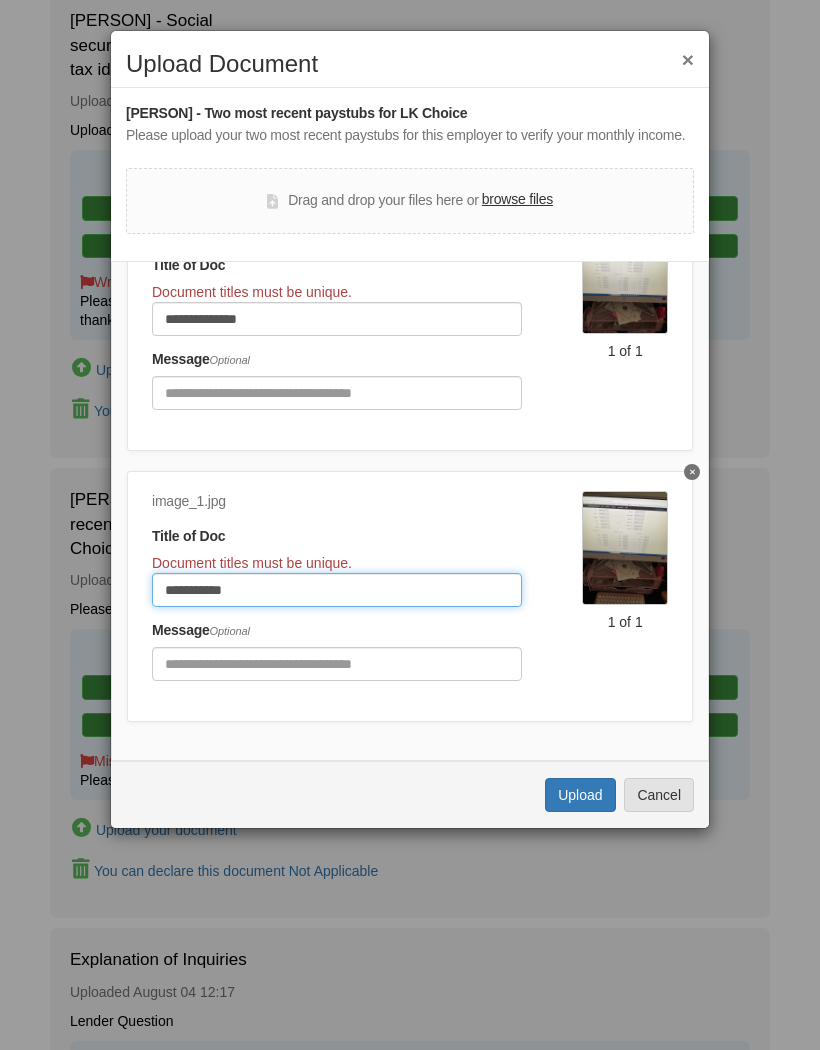 click on "**********" at bounding box center (337, 590) 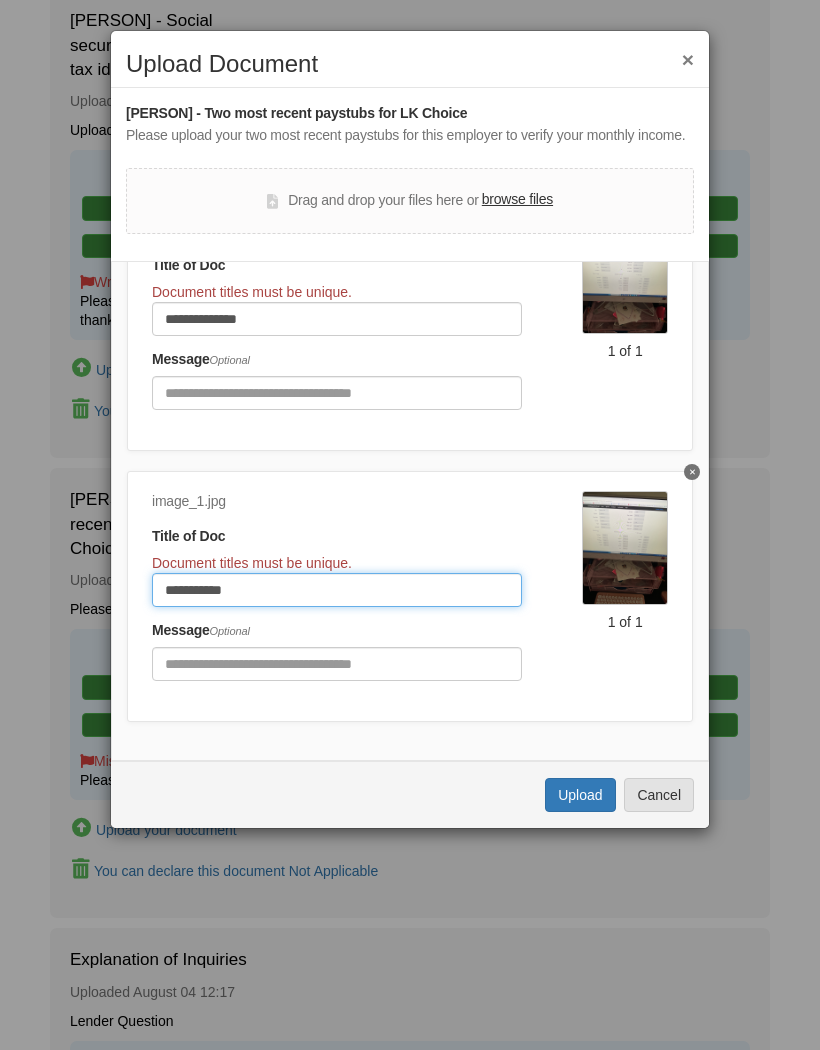 click on "**********" at bounding box center [337, 590] 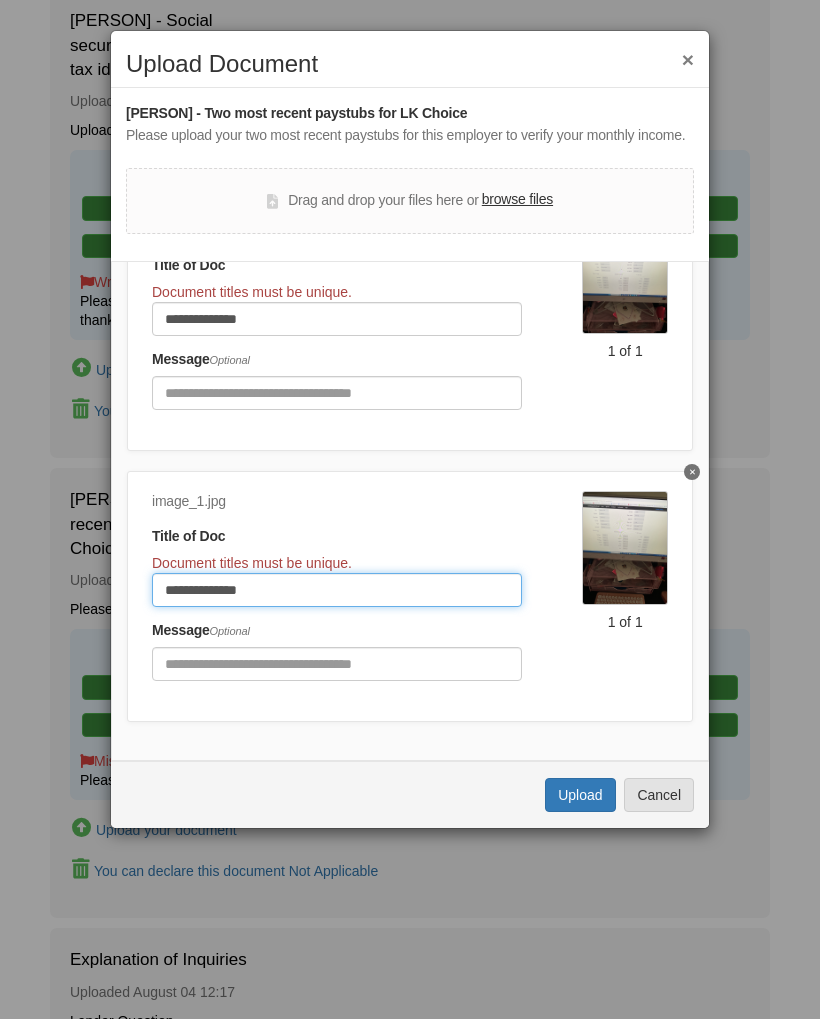 type on "**********" 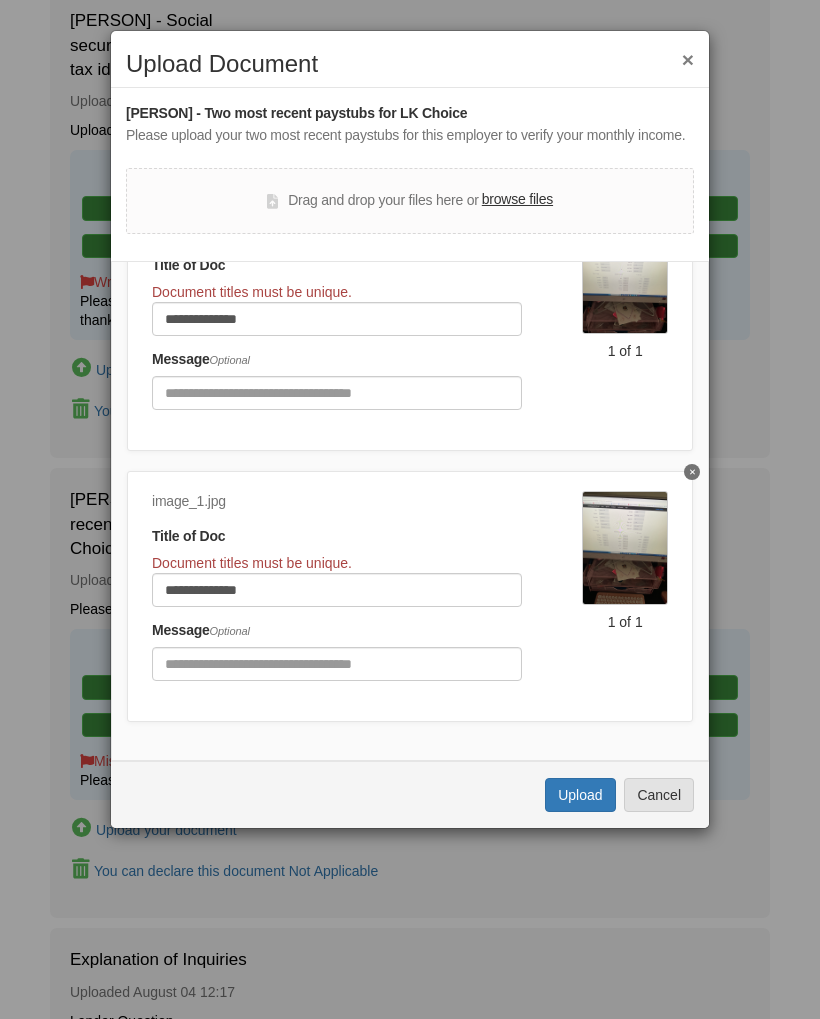 click on "Upload" at bounding box center [580, 795] 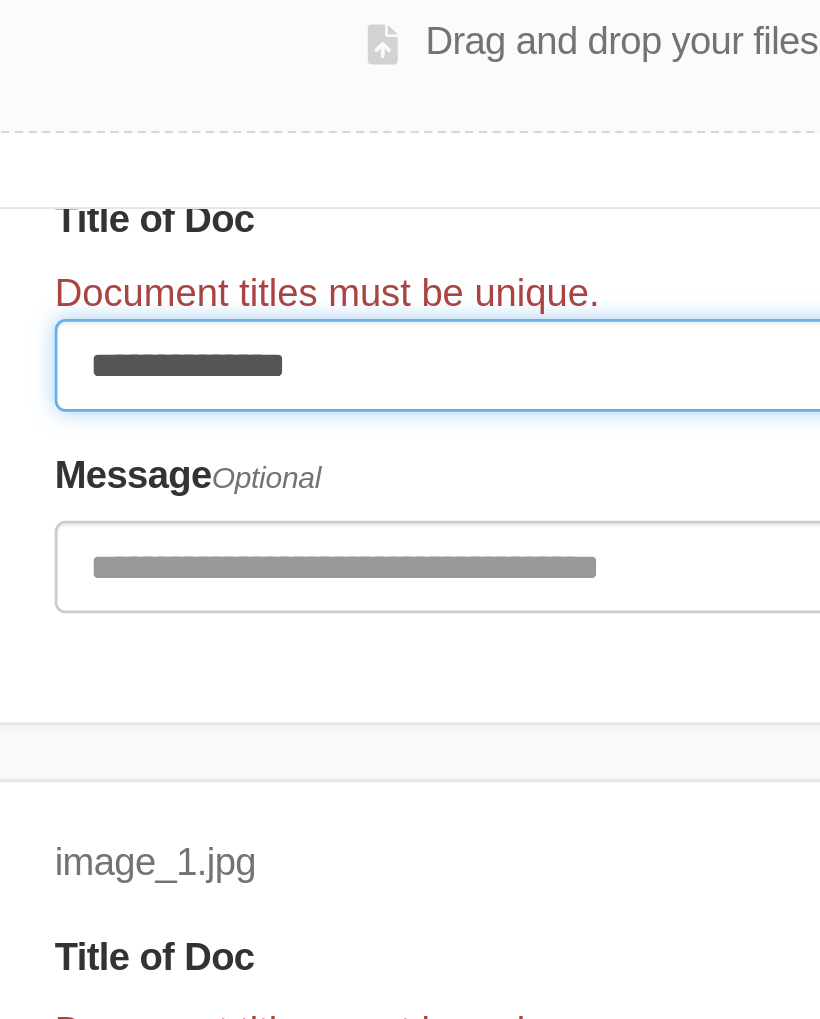click on "**********" at bounding box center (337, 319) 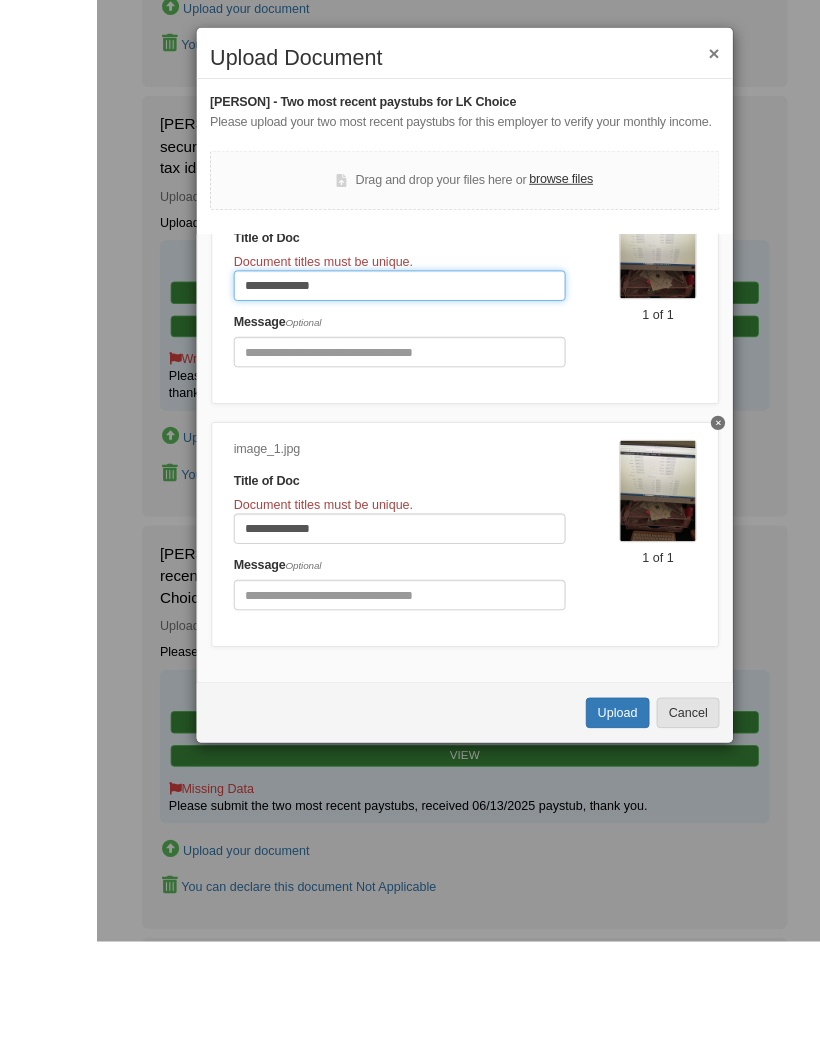 scroll, scrollTop: 1111, scrollLeft: 0, axis: vertical 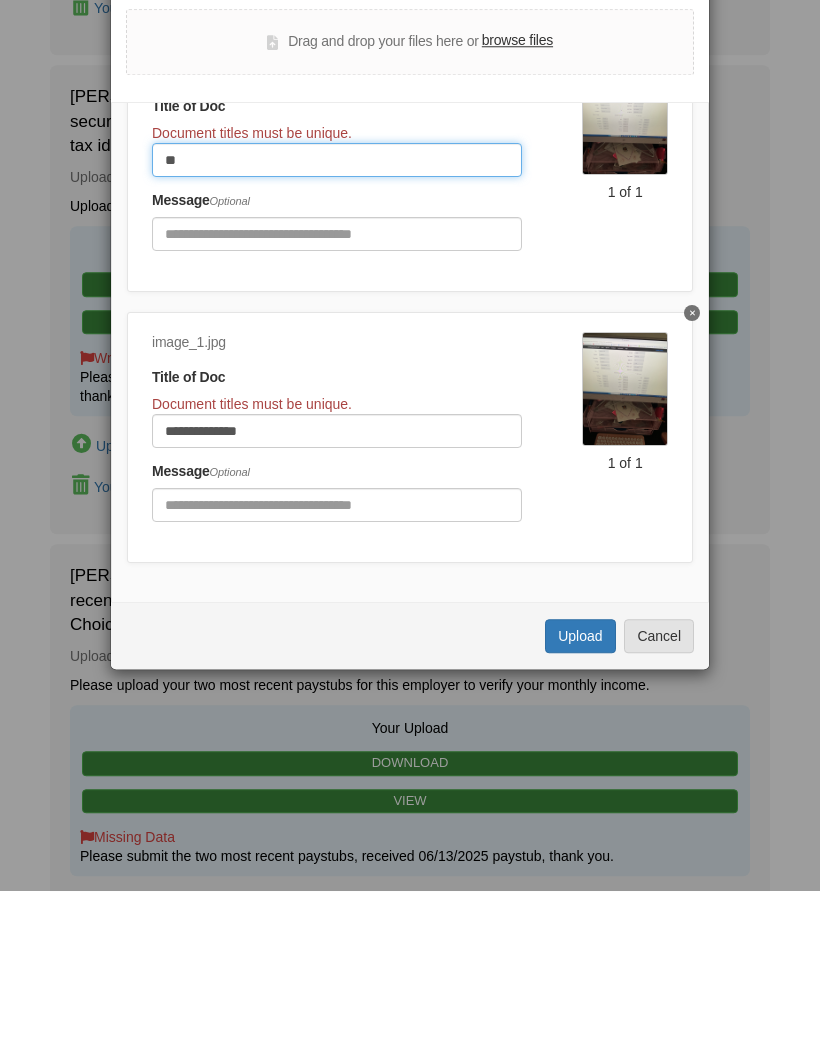 type on "*" 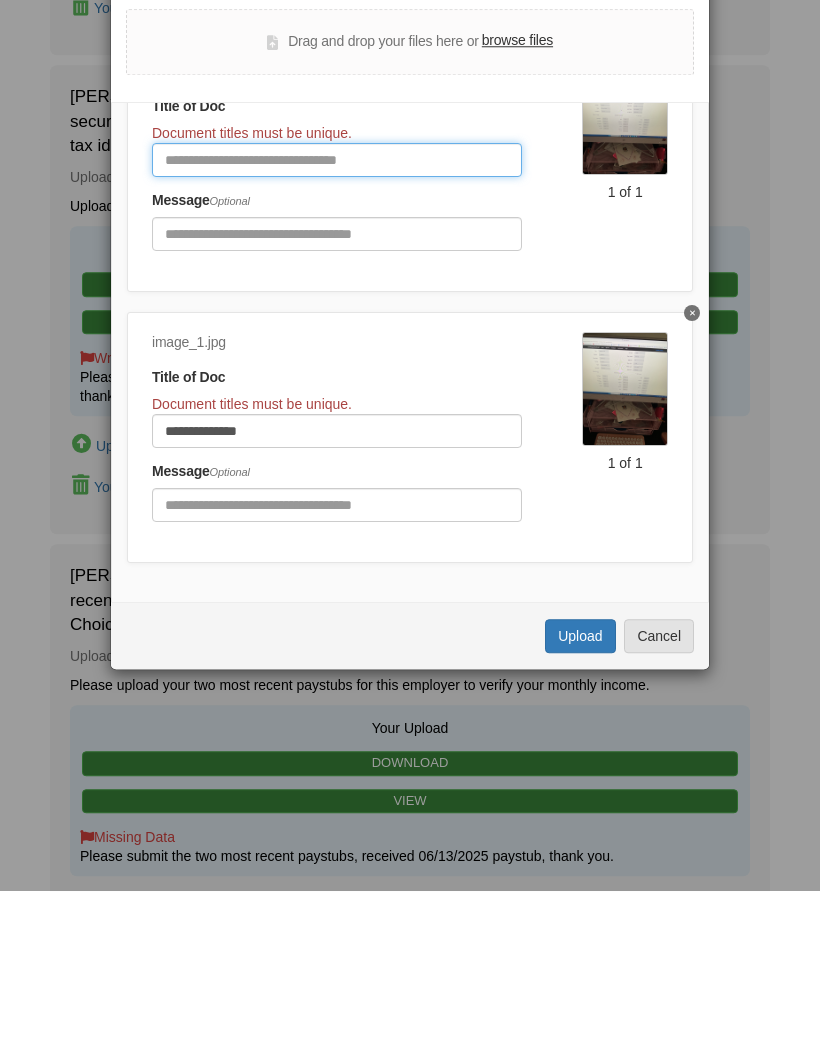 type 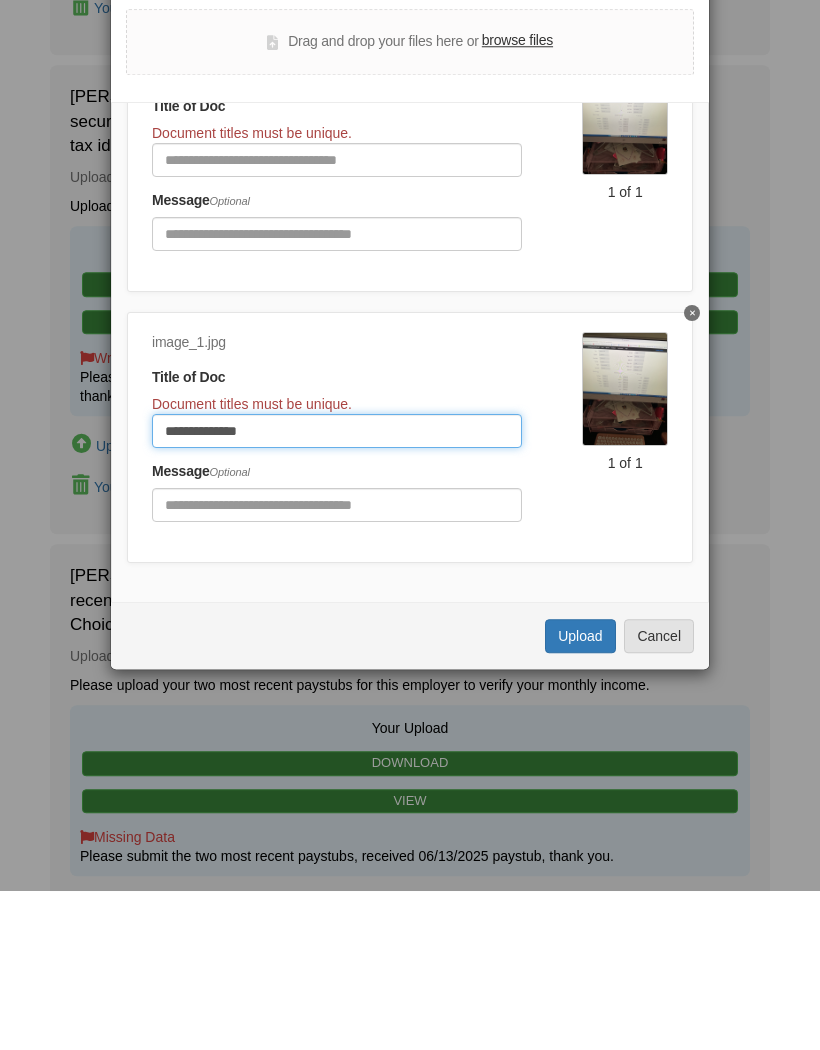 click on "**********" at bounding box center (337, 590) 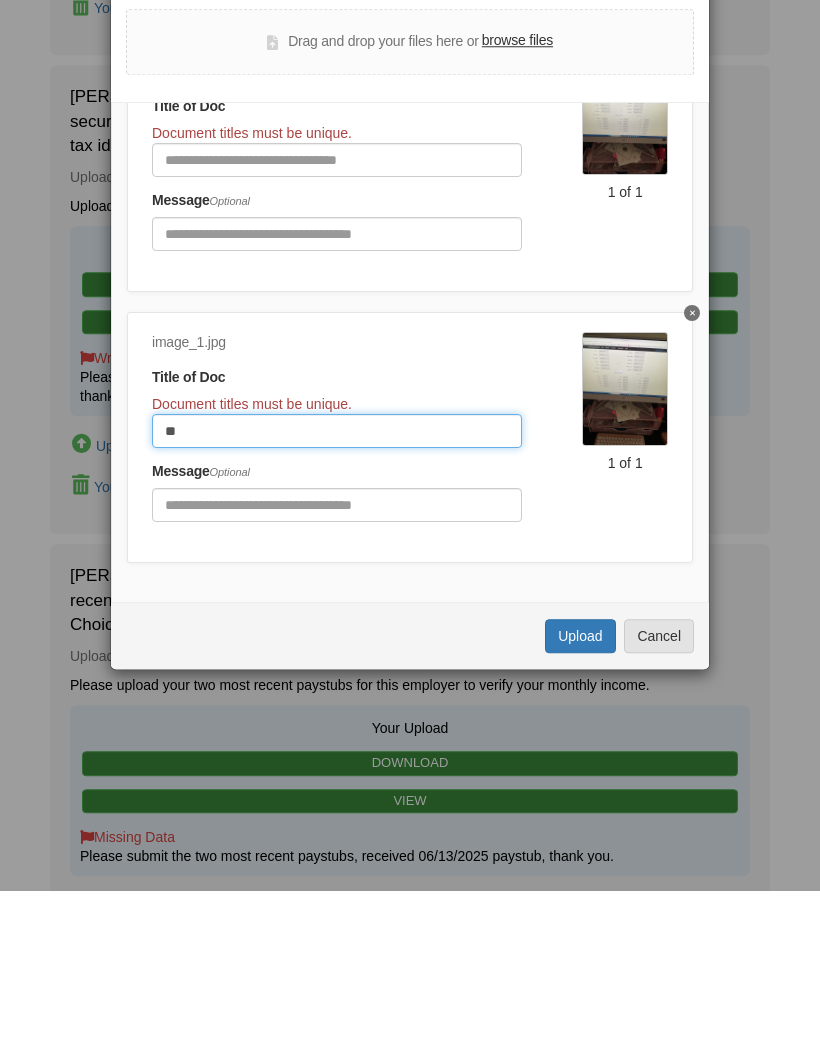 type on "*" 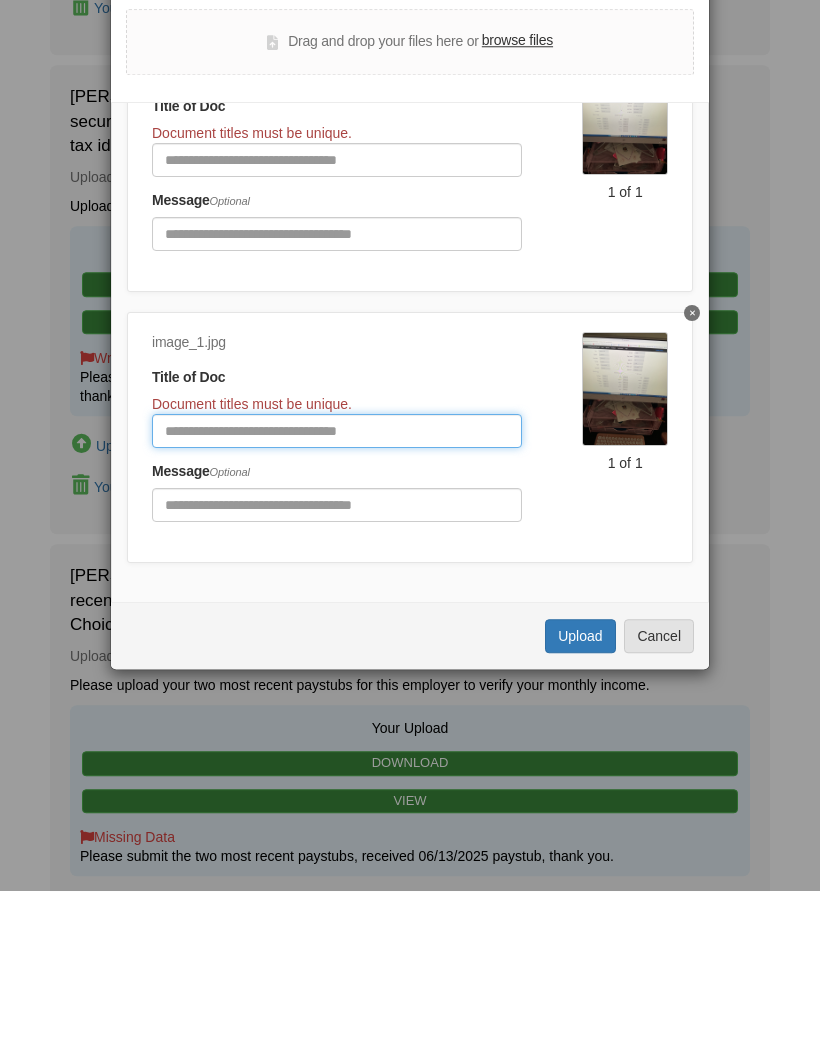 type 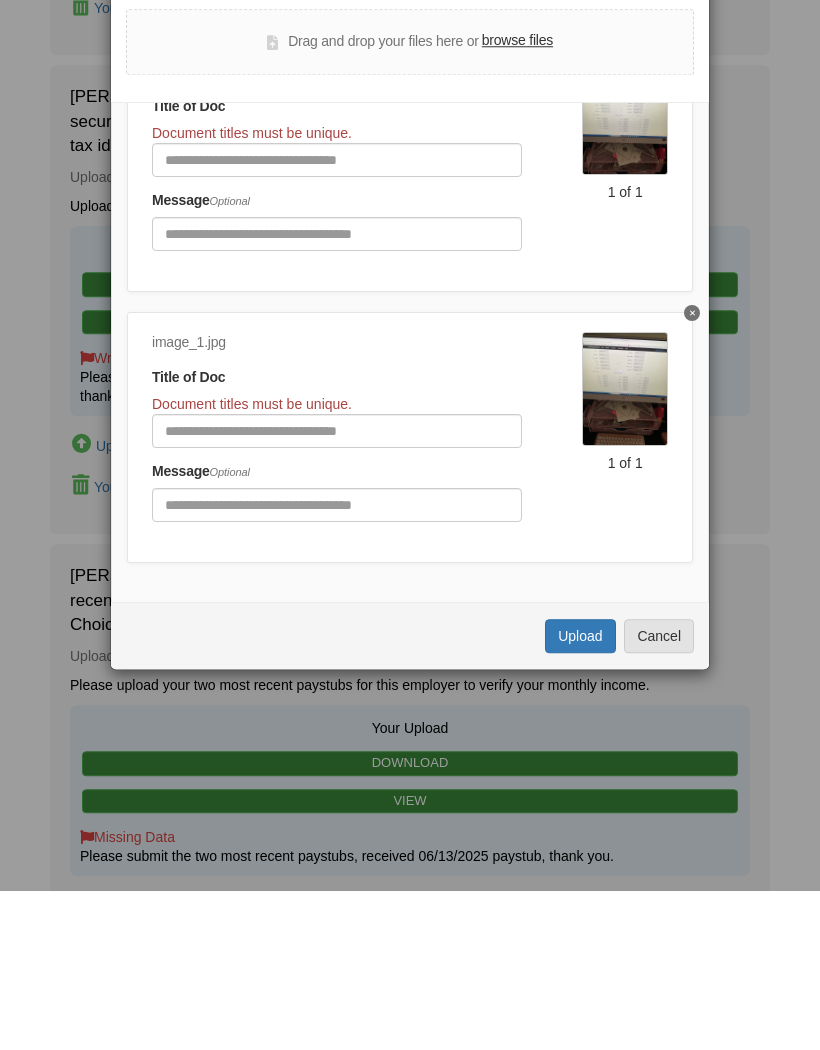 click on "Upload" at bounding box center (580, 795) 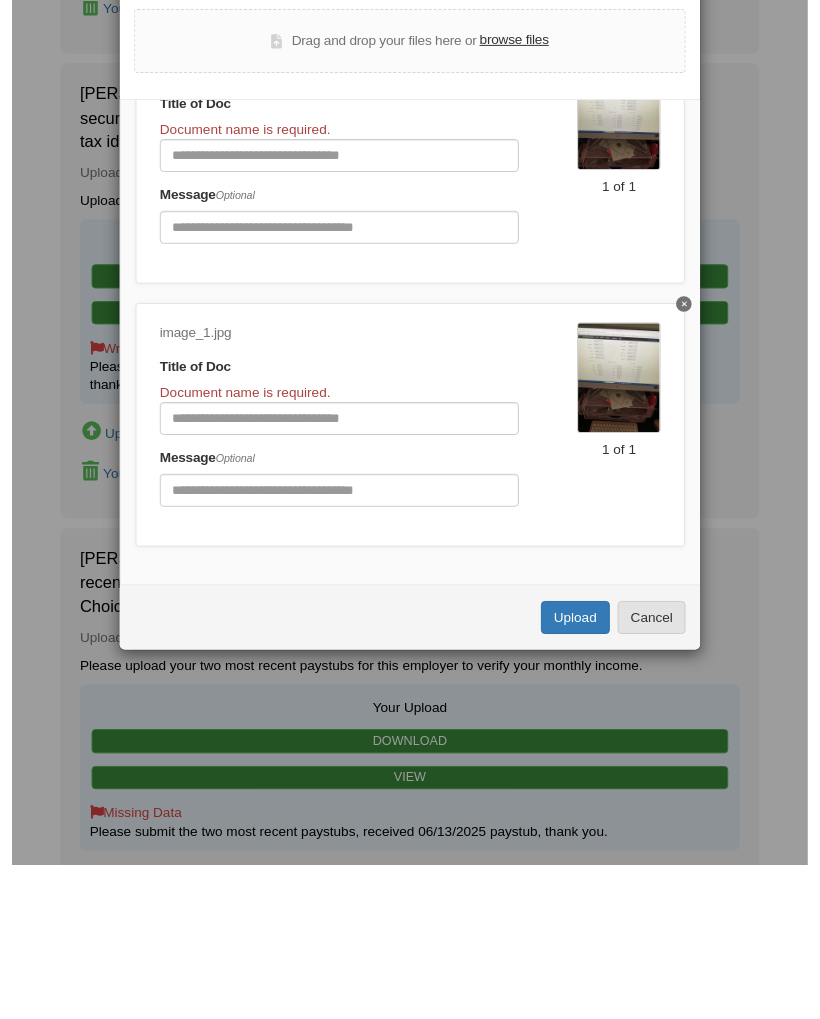 scroll, scrollTop: 1271, scrollLeft: 0, axis: vertical 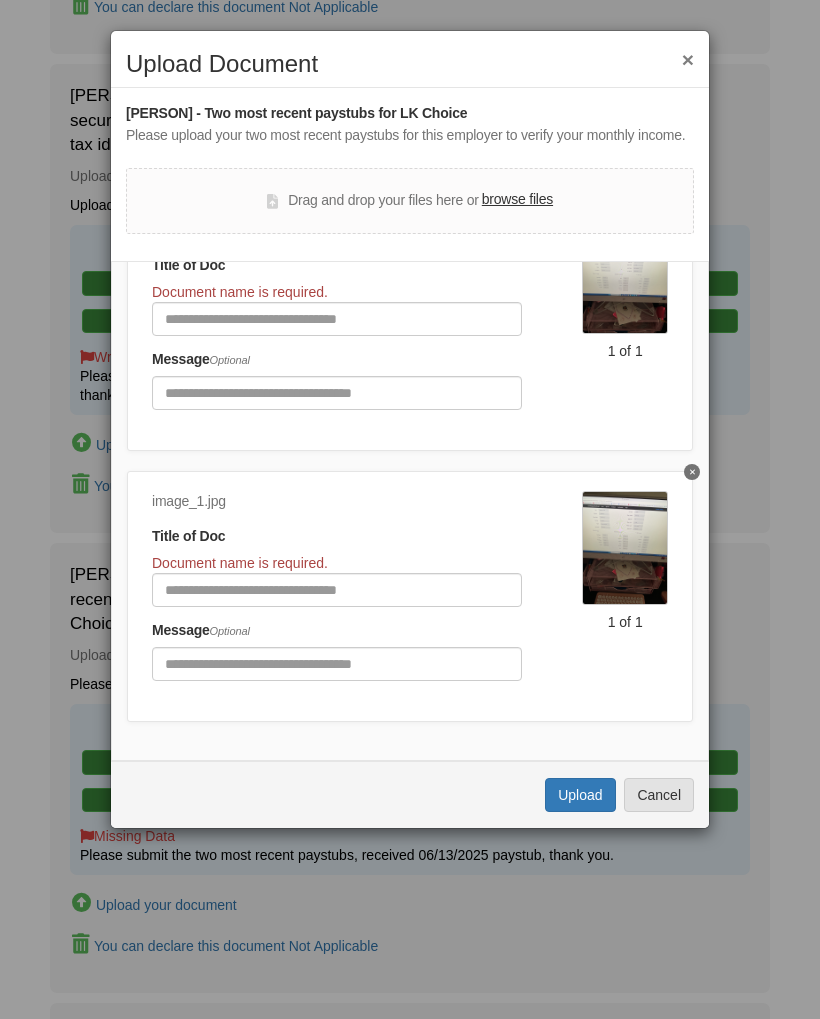 click on "Upload" at bounding box center (580, 795) 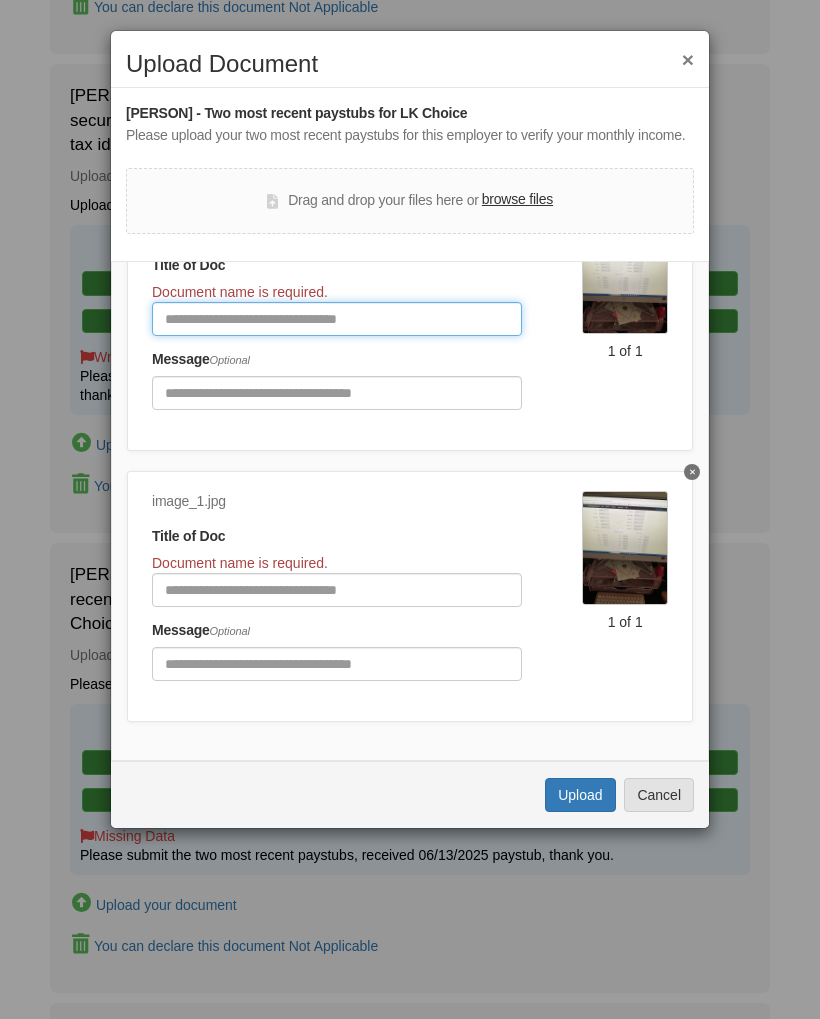 click at bounding box center (337, 319) 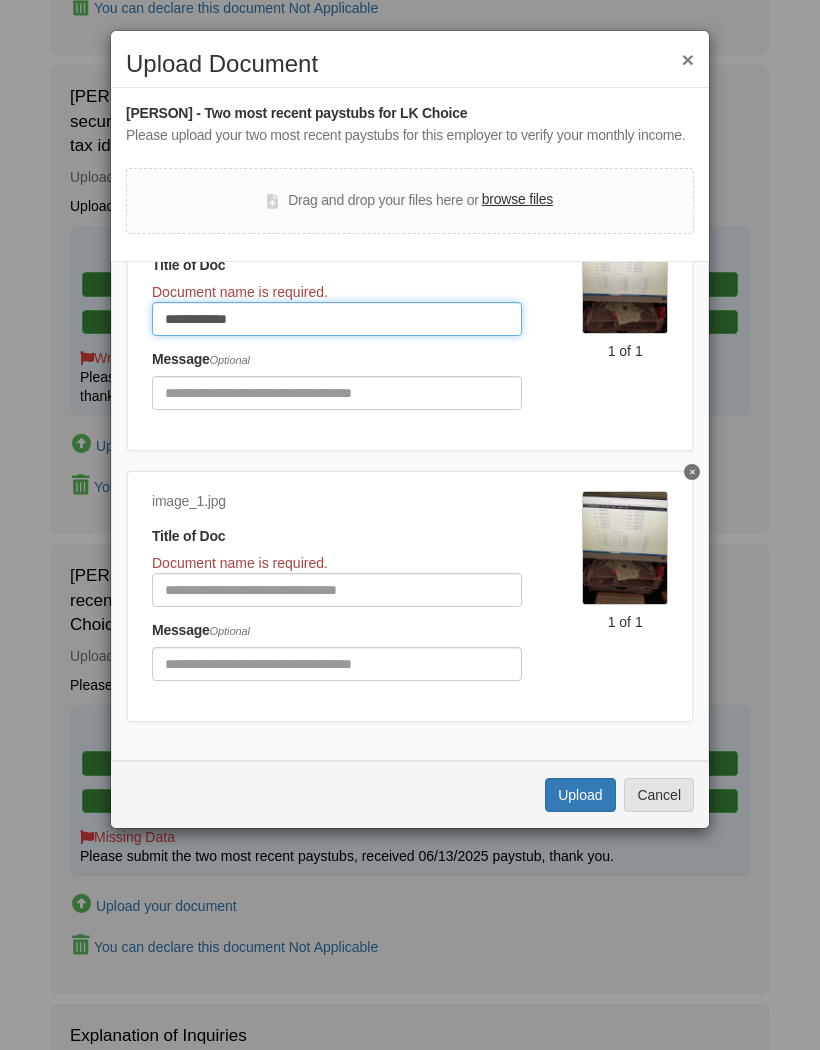 type on "**********" 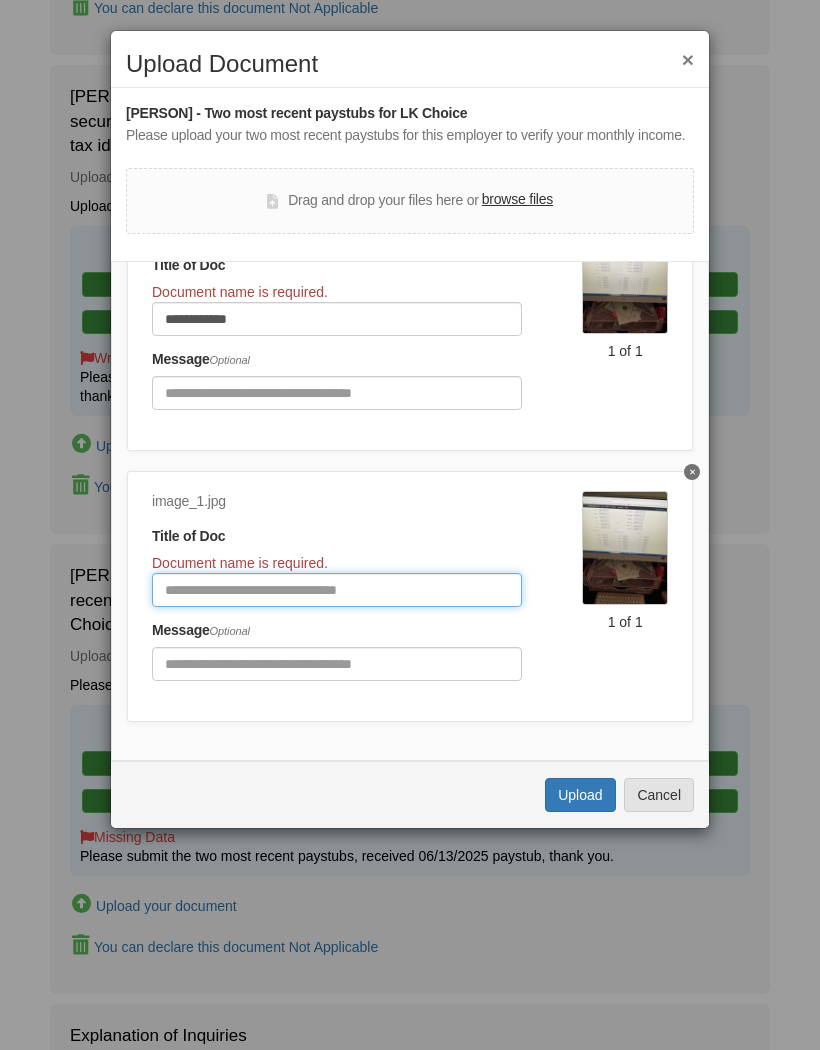click at bounding box center (337, 590) 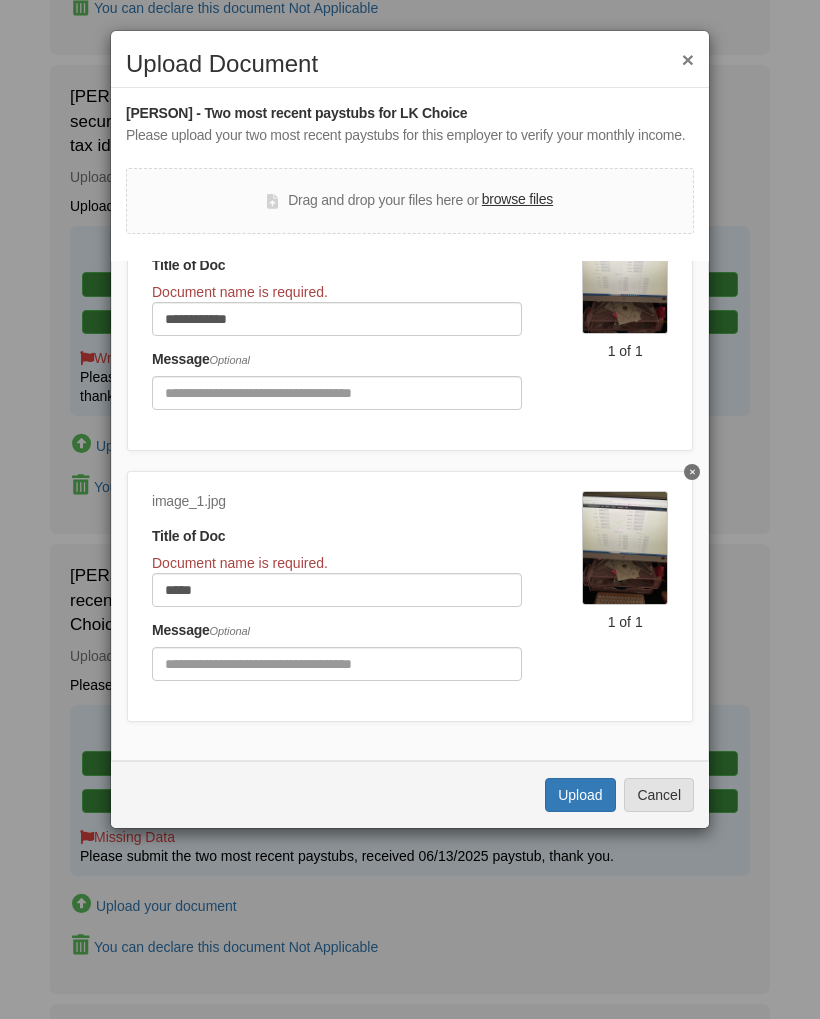scroll, scrollTop: 1271, scrollLeft: 0, axis: vertical 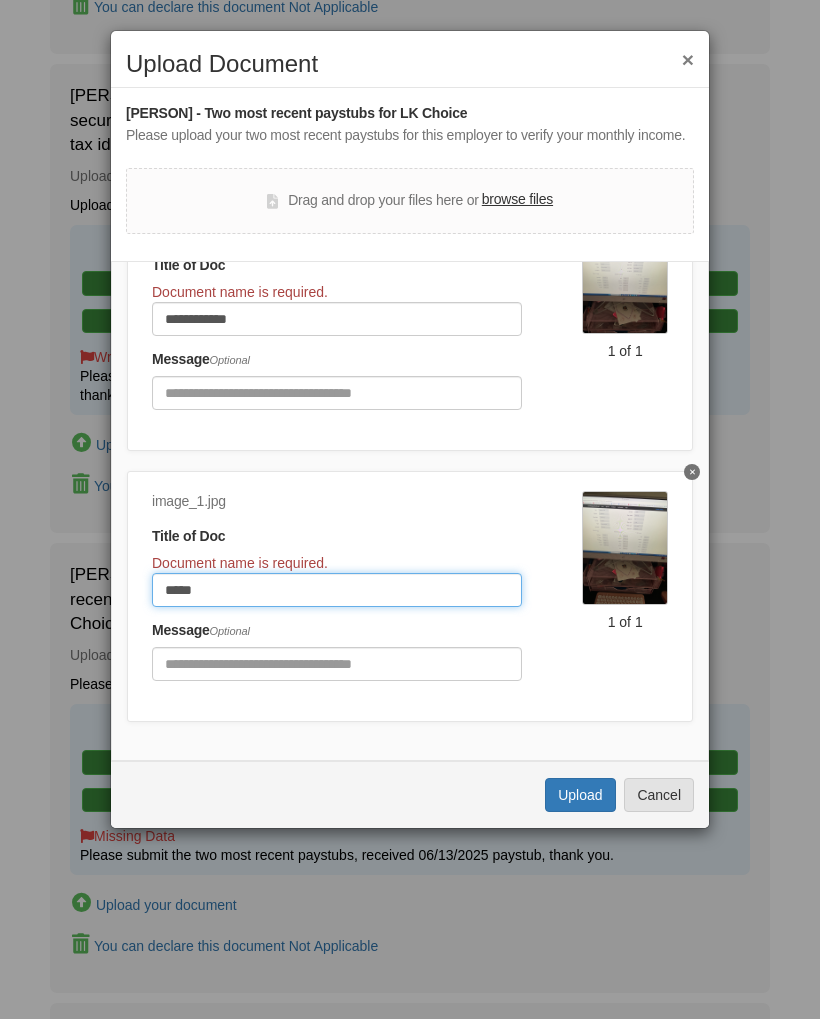 type on "*****" 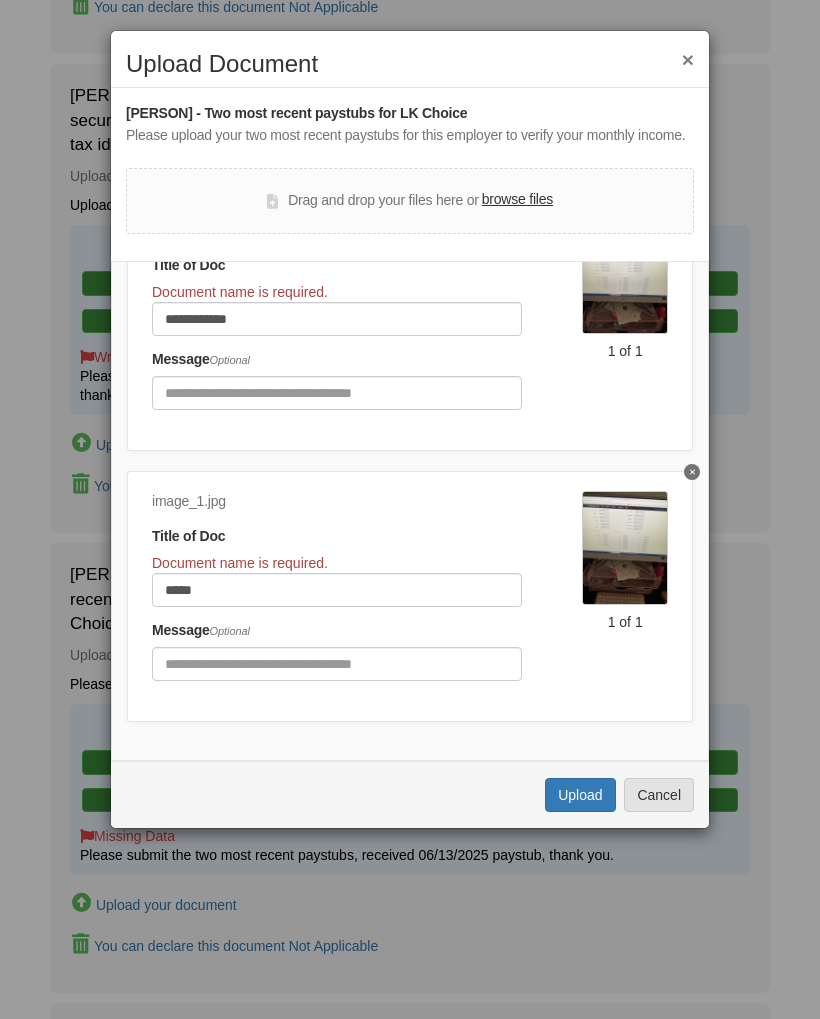 click on "Uploading...
Upload
Cancel" at bounding box center (410, 794) 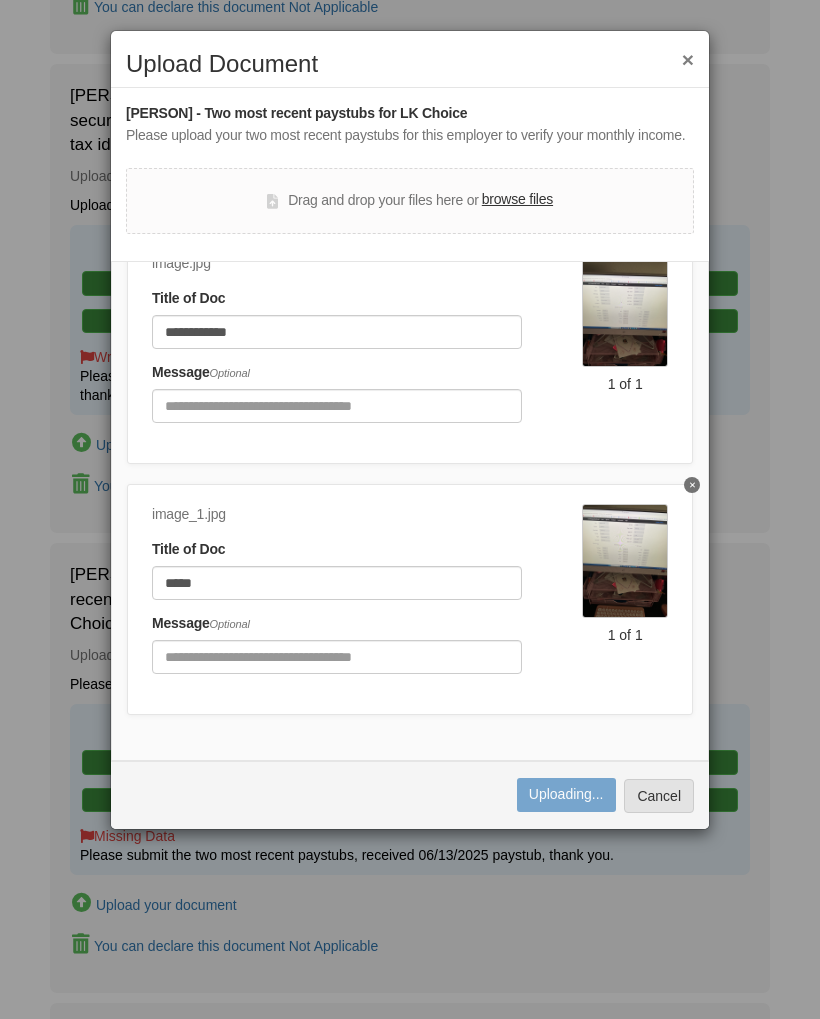 scroll, scrollTop: 89, scrollLeft: 0, axis: vertical 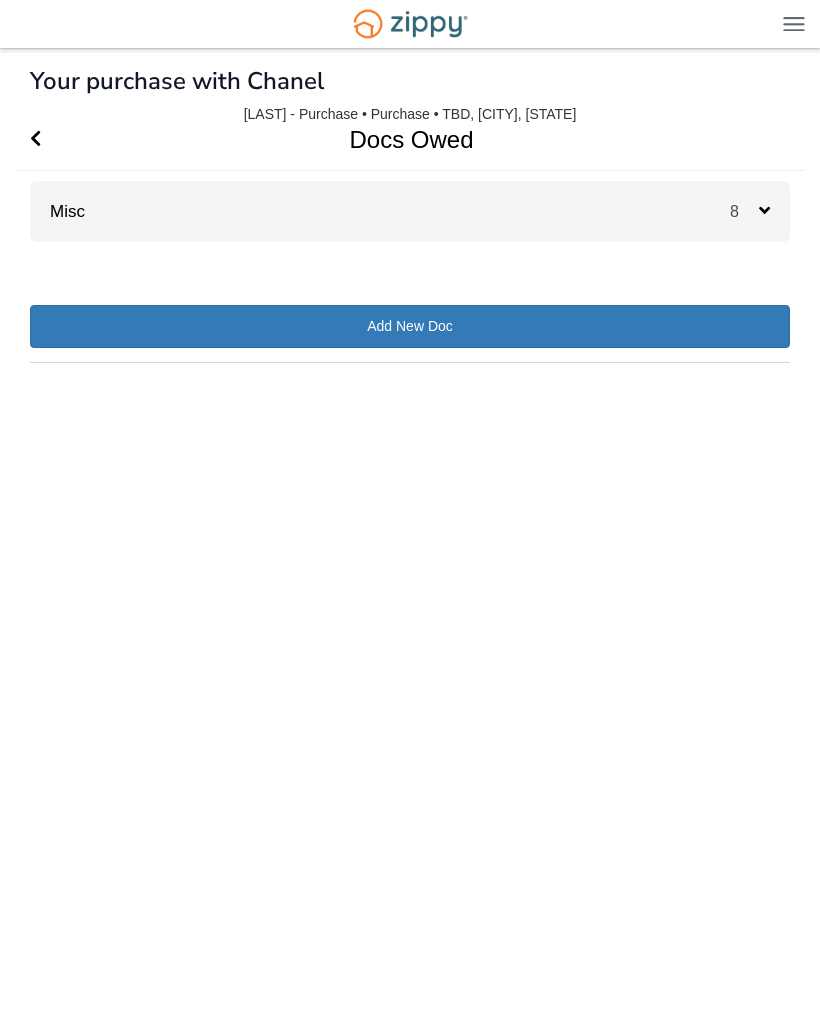 click on "Misc
8" at bounding box center (410, 211) 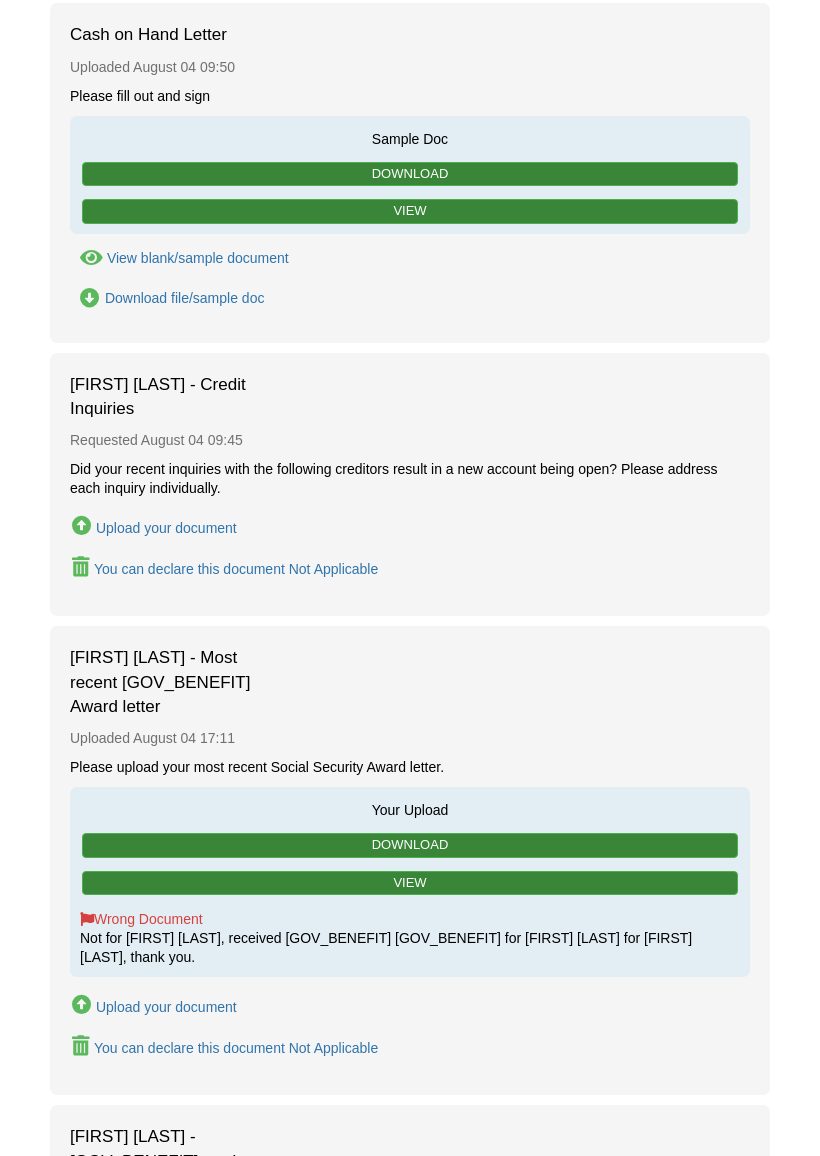 scroll, scrollTop: 248, scrollLeft: 0, axis: vertical 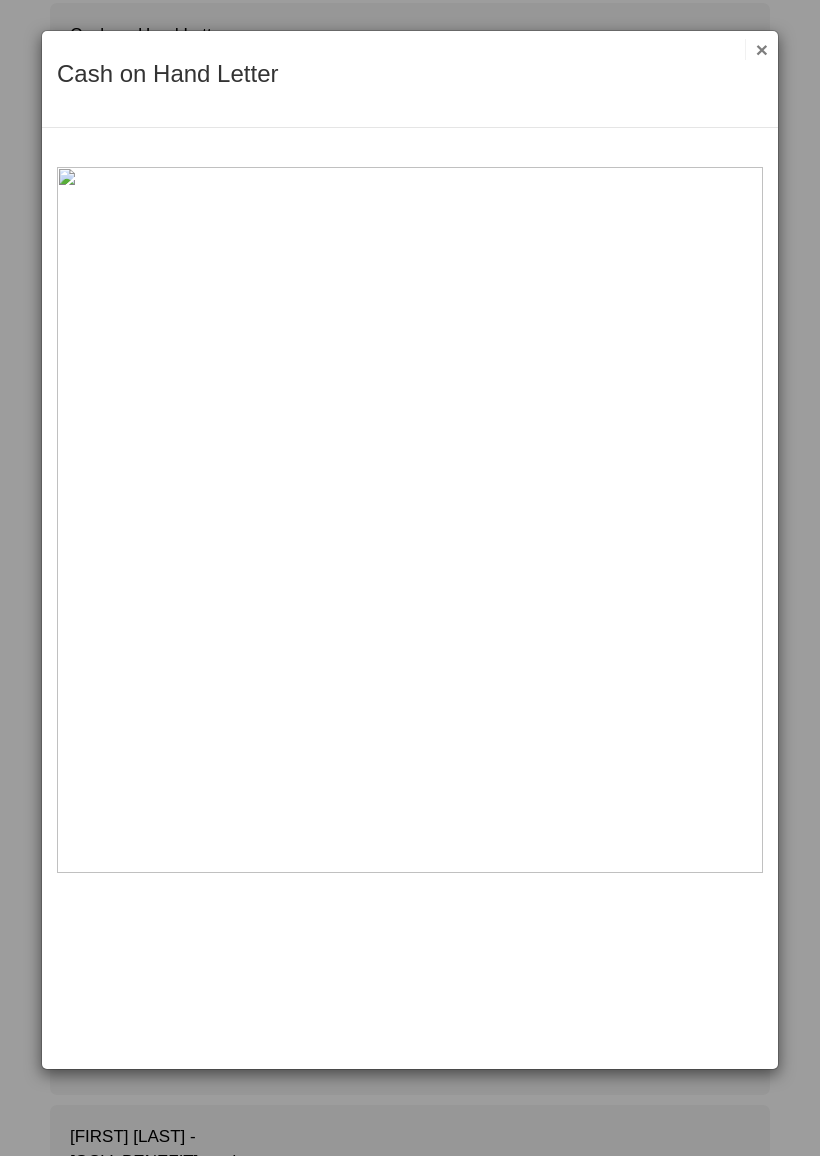 click on "×" at bounding box center [756, 49] 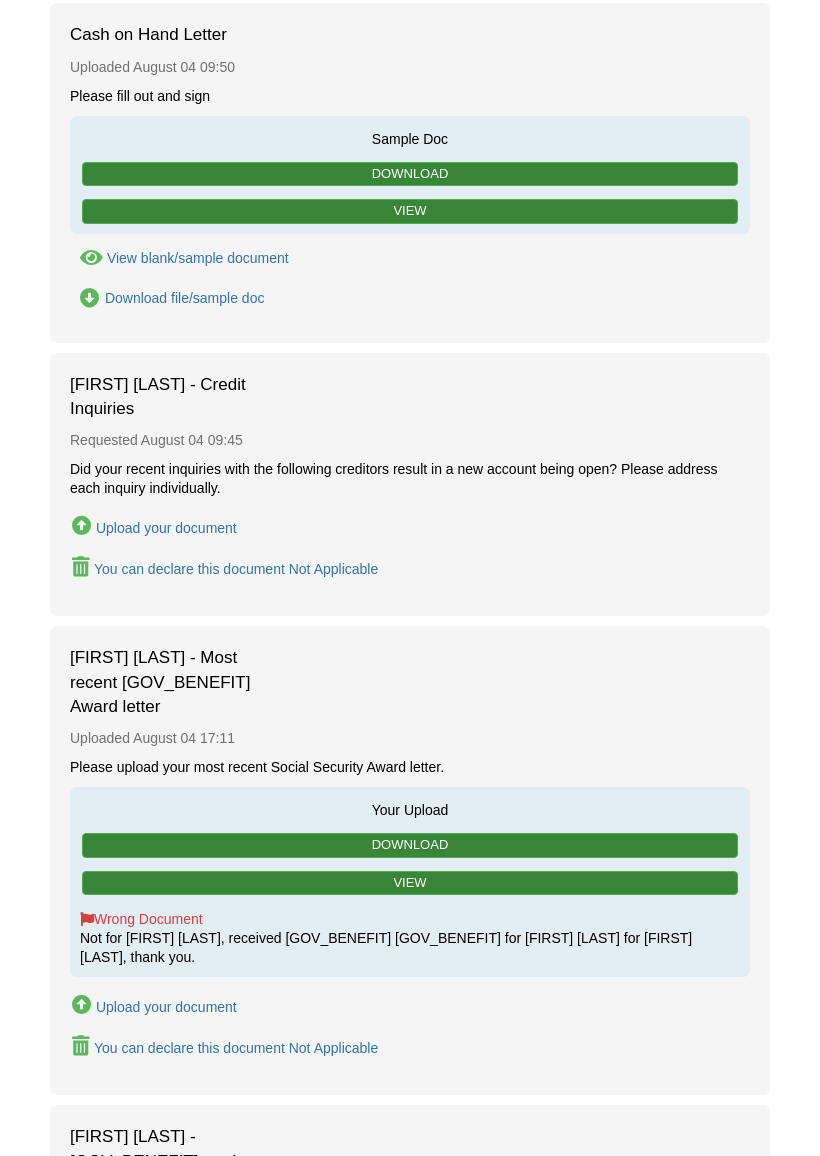 click on "Download file/sample doc" at bounding box center [185, 298] 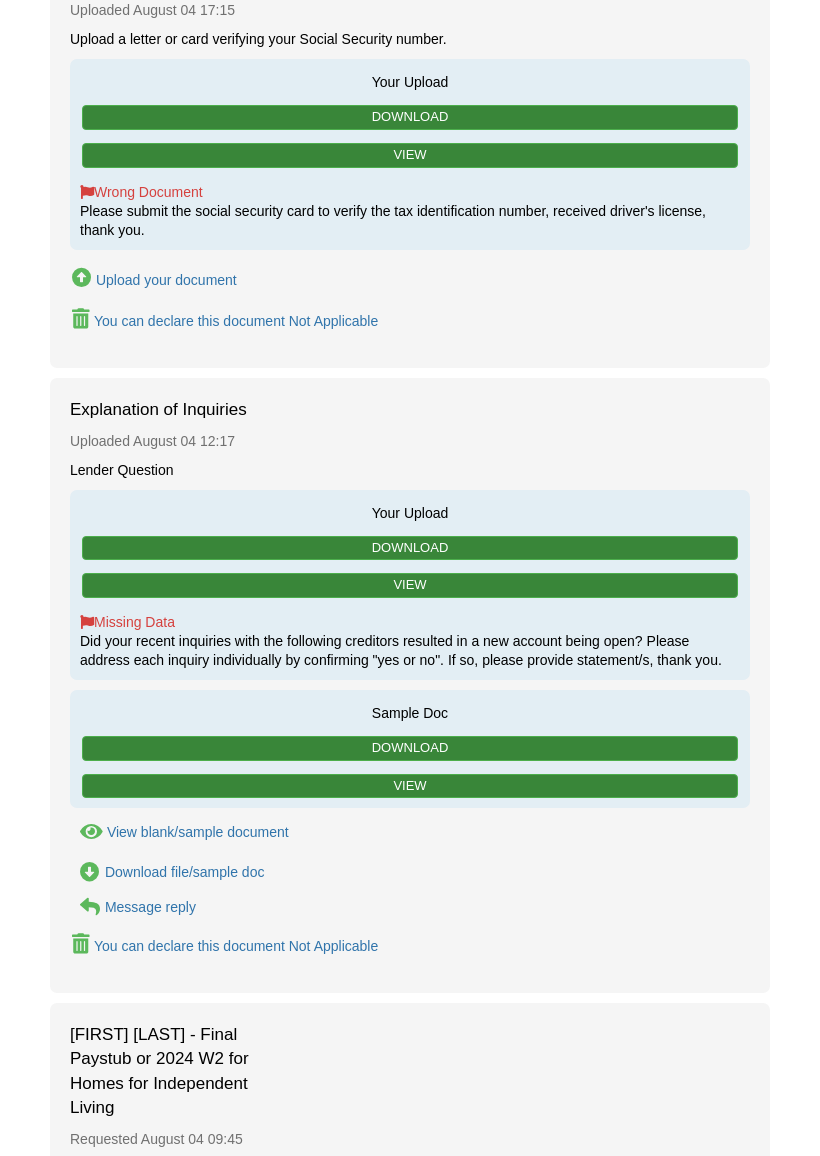 scroll, scrollTop: 1479, scrollLeft: 0, axis: vertical 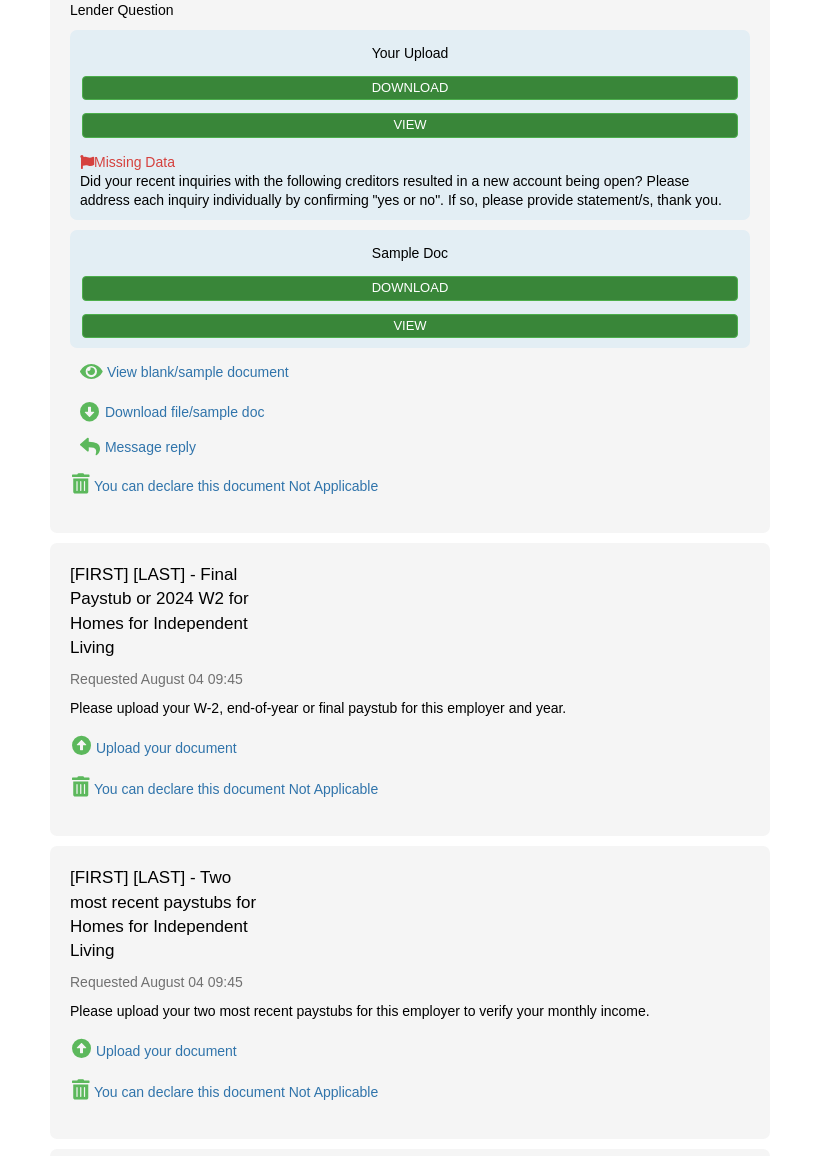 click on "Message reply
Message reply" at bounding box center (133, 448) 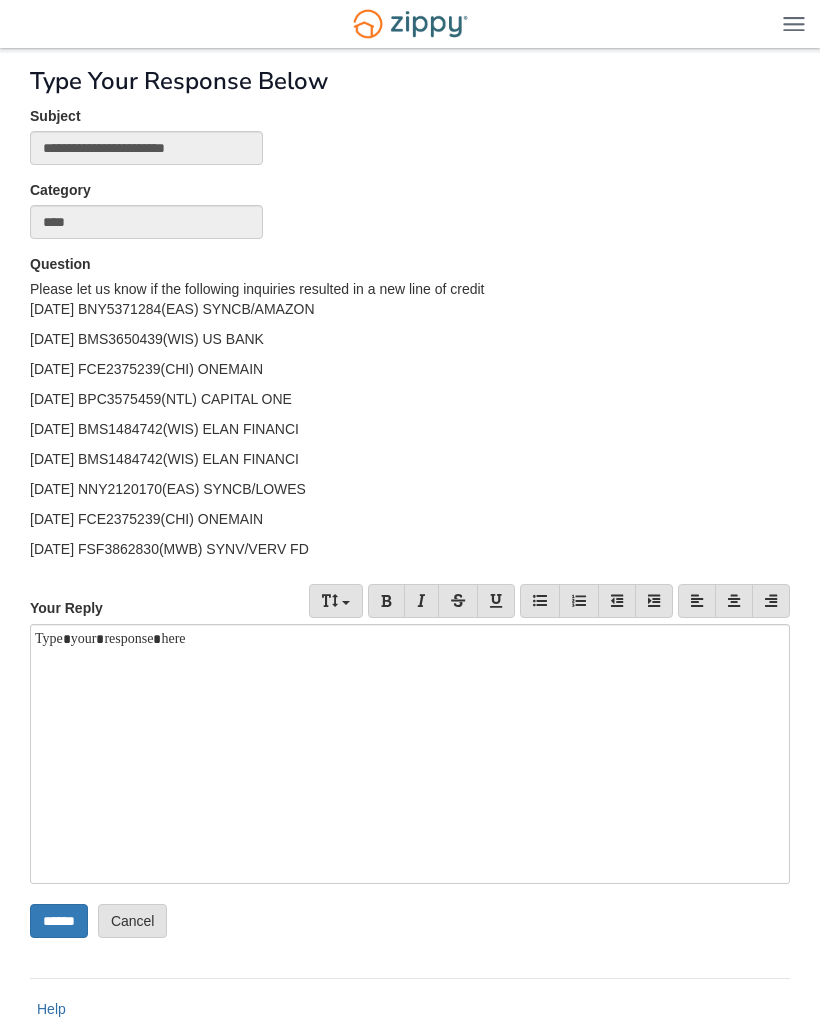 scroll, scrollTop: 0, scrollLeft: 0, axis: both 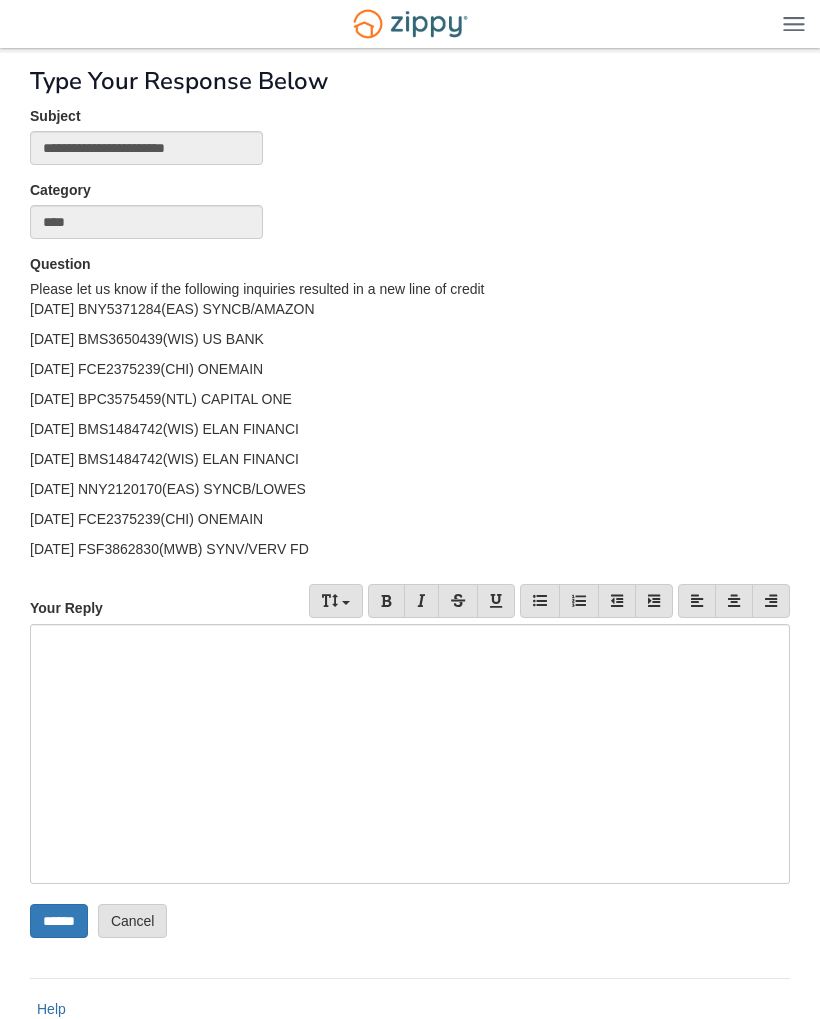 click at bounding box center (410, 754) 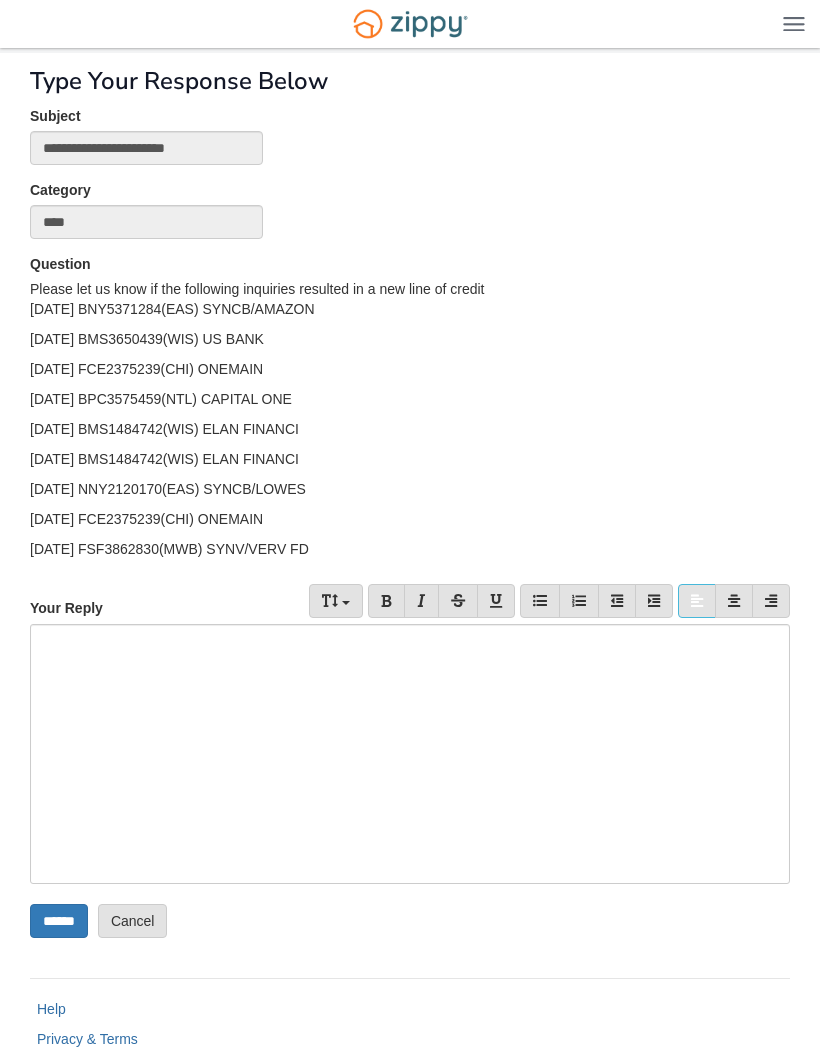 type 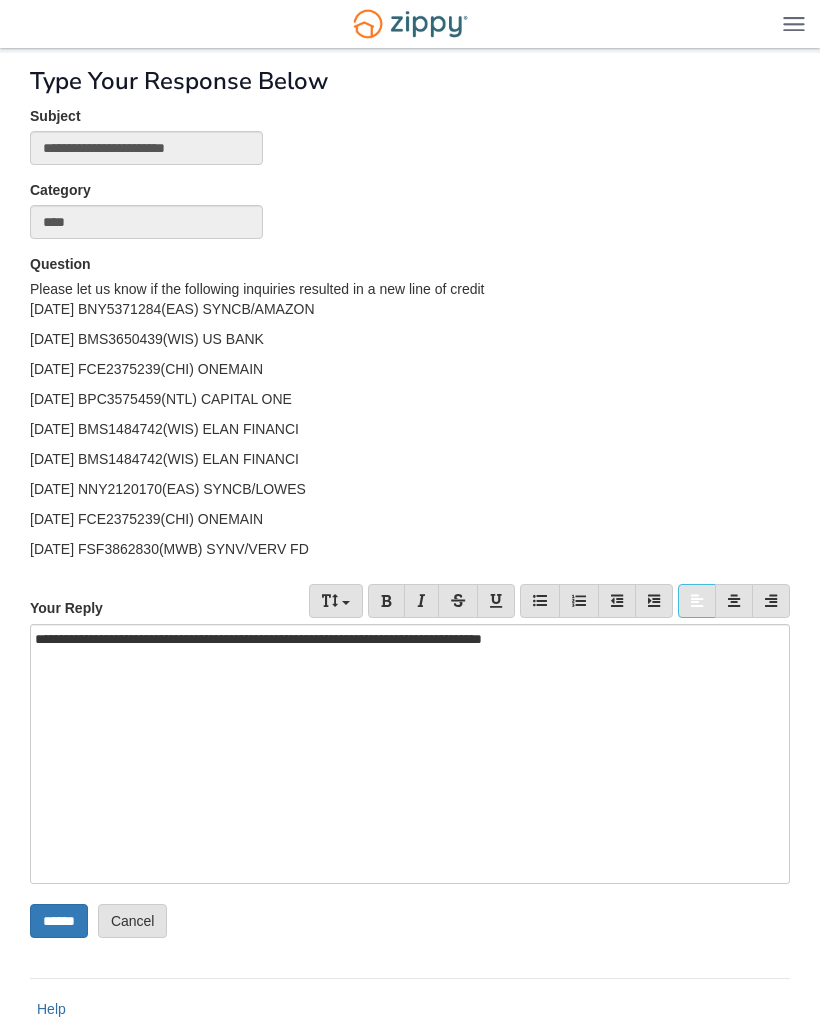 click on "******" at bounding box center [59, 921] 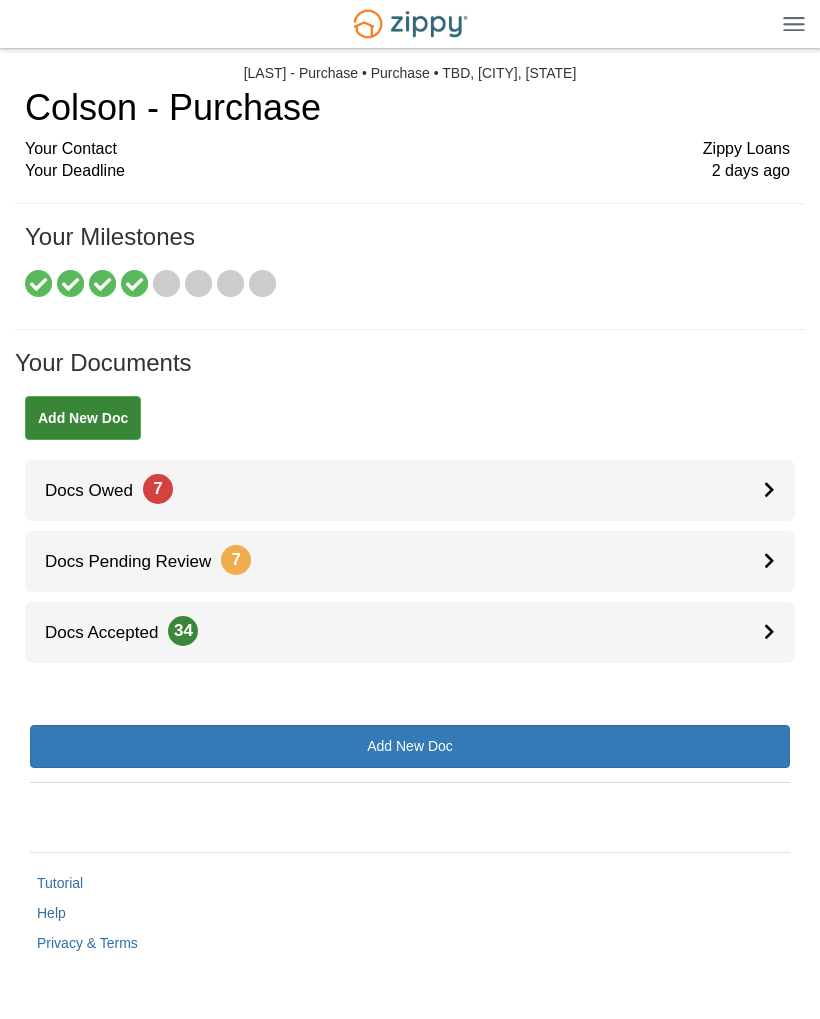 scroll, scrollTop: 0, scrollLeft: 0, axis: both 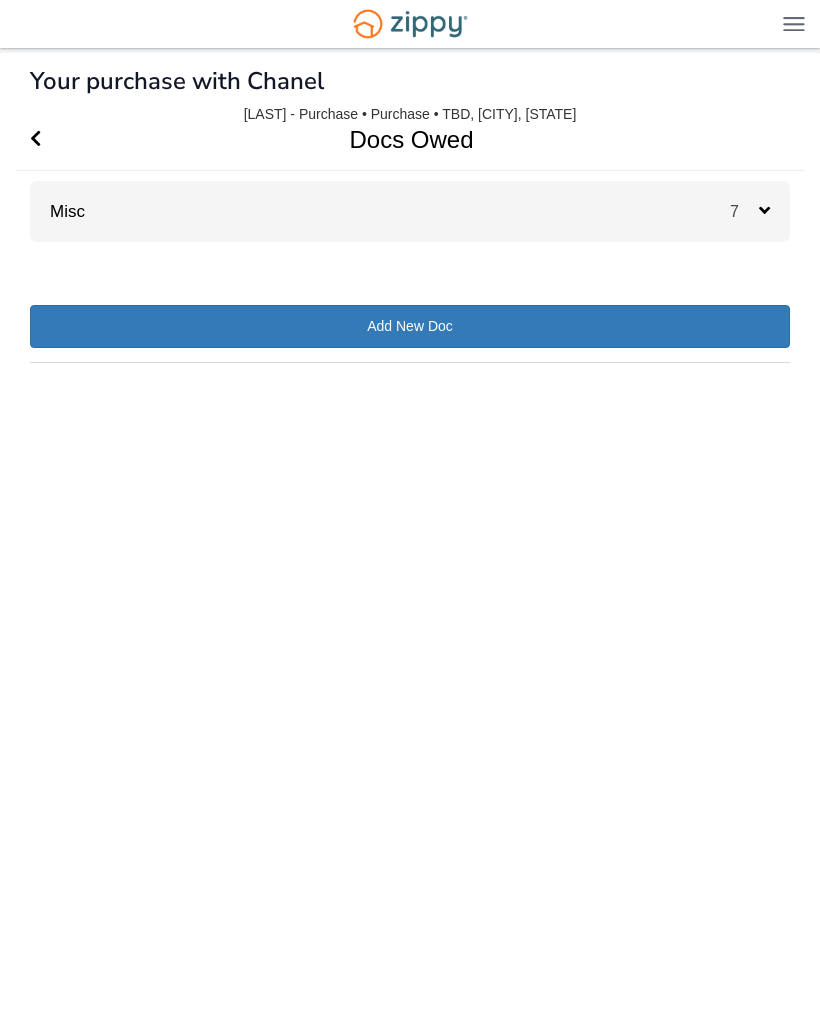 click on "Misc
7" at bounding box center [410, 211] 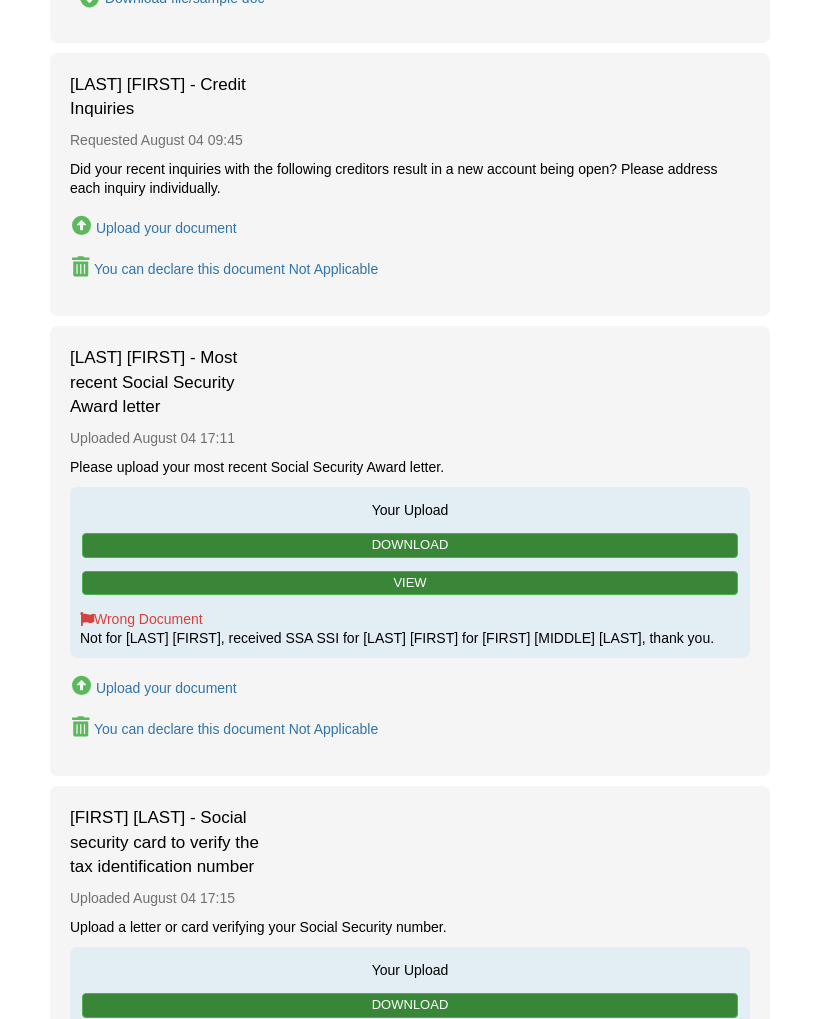 scroll, scrollTop: 435, scrollLeft: 0, axis: vertical 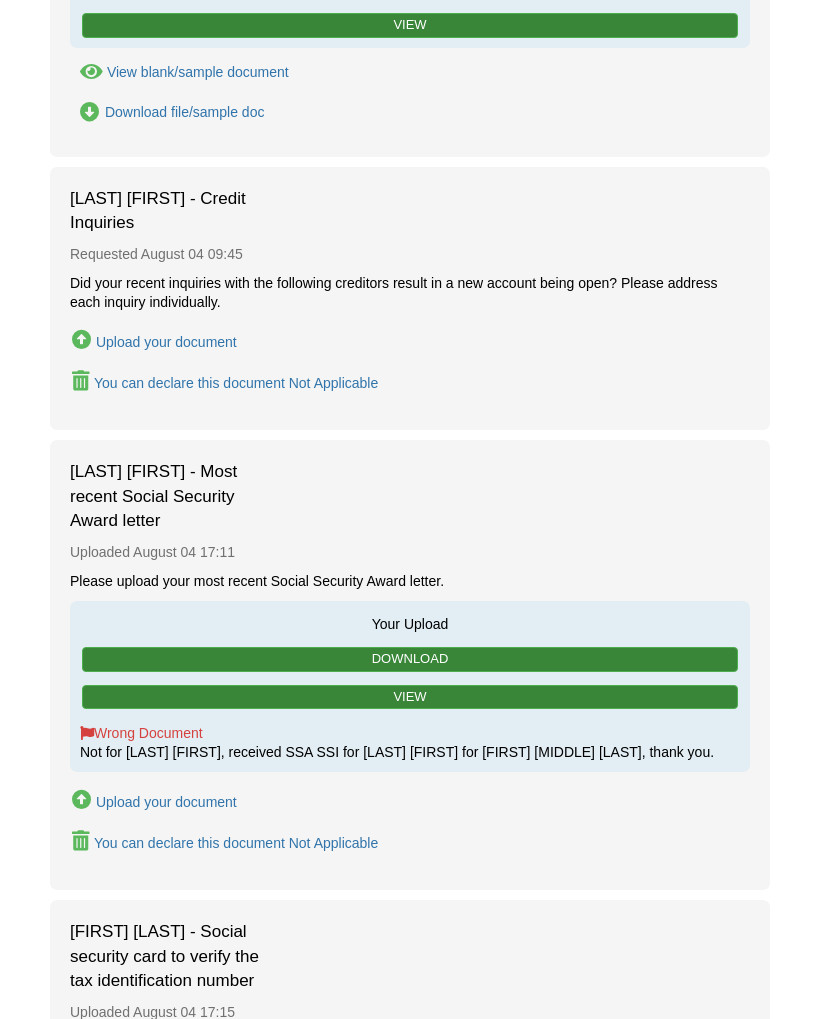 click on "[LAST] [FIRST] - Credit Inquiries" at bounding box center [170, 211] 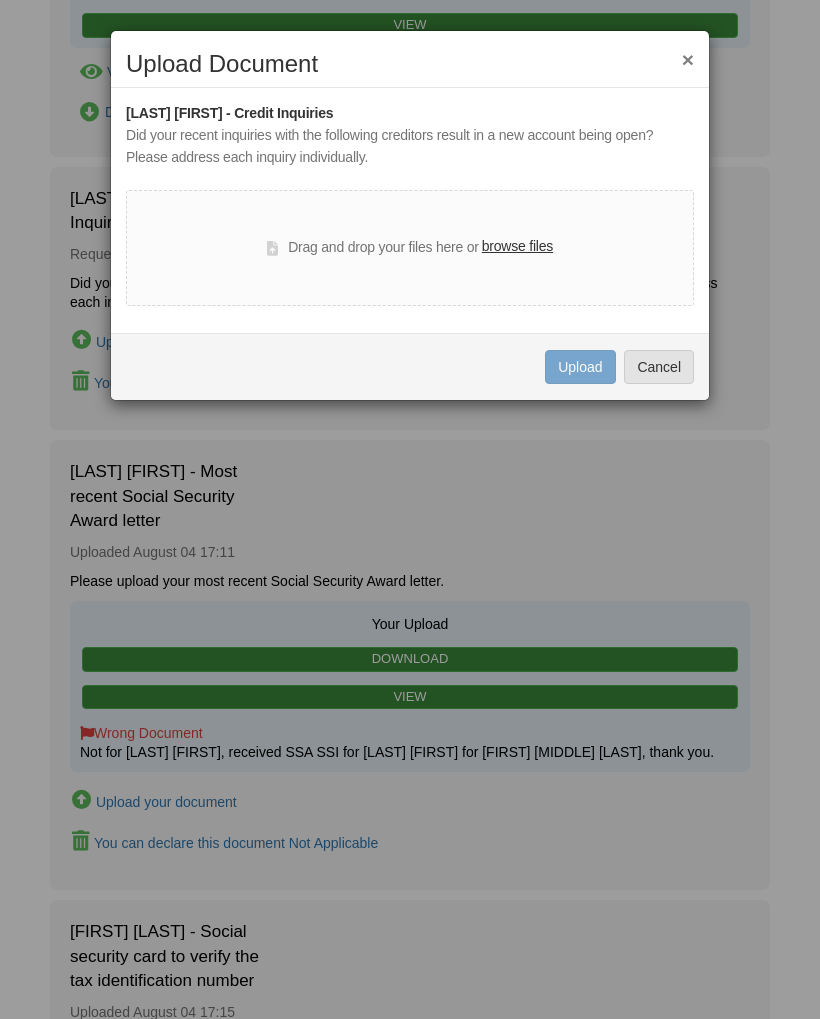 click on "Cancel" at bounding box center (659, 367) 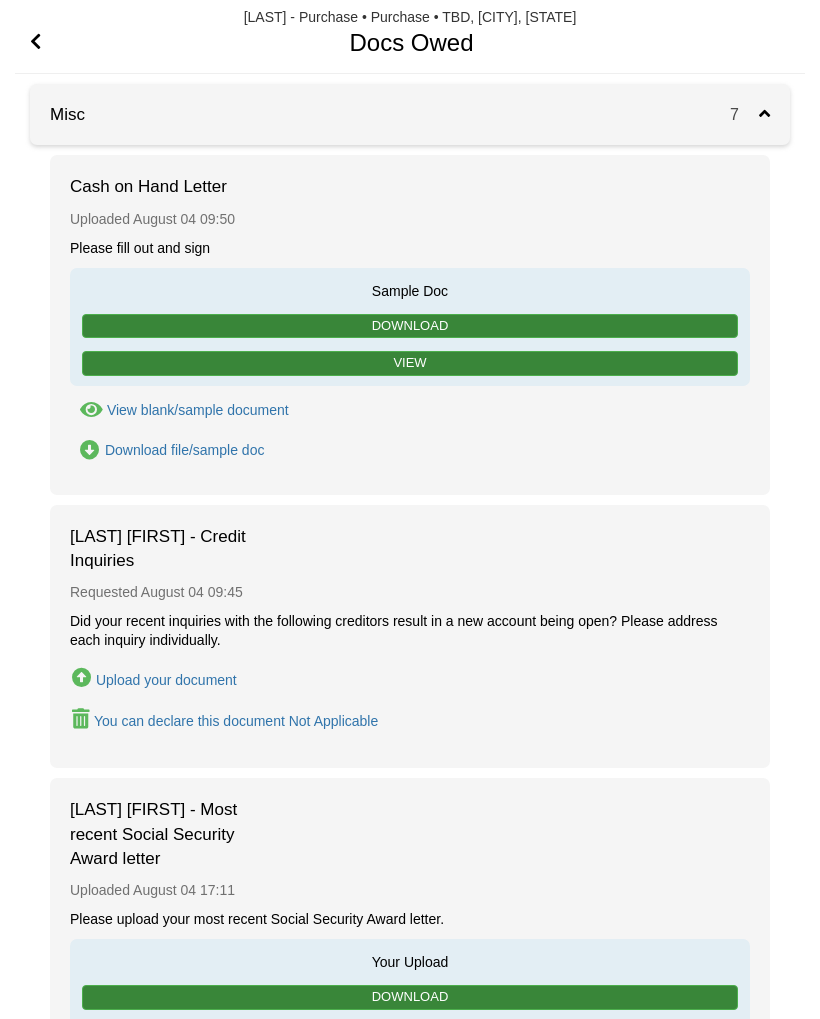 scroll, scrollTop: 0, scrollLeft: 0, axis: both 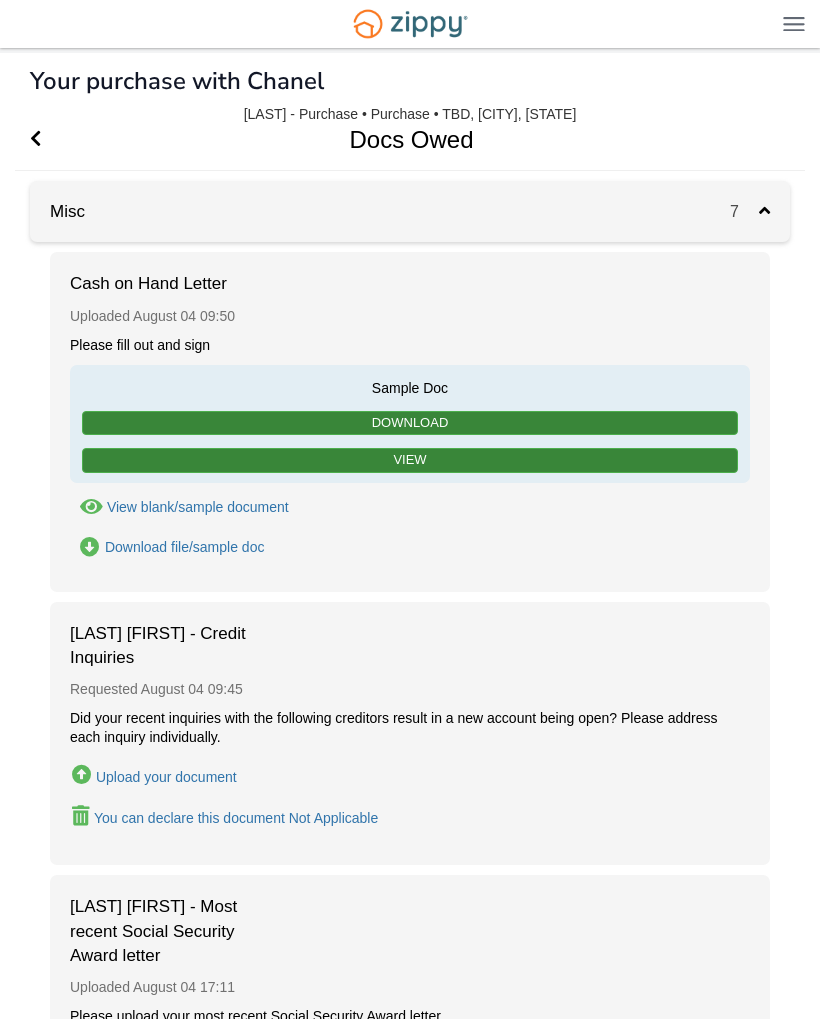 click on "You can declare this document Not Applicable" at bounding box center (236, 818) 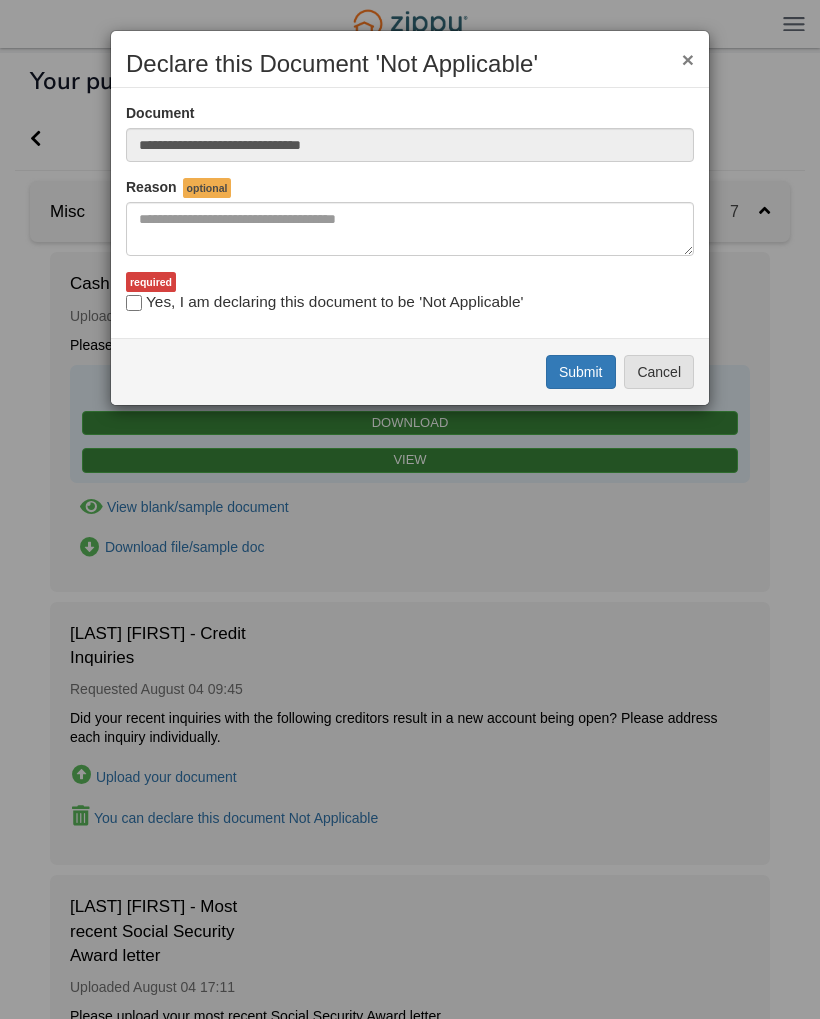 click on "Submit" at bounding box center (581, 372) 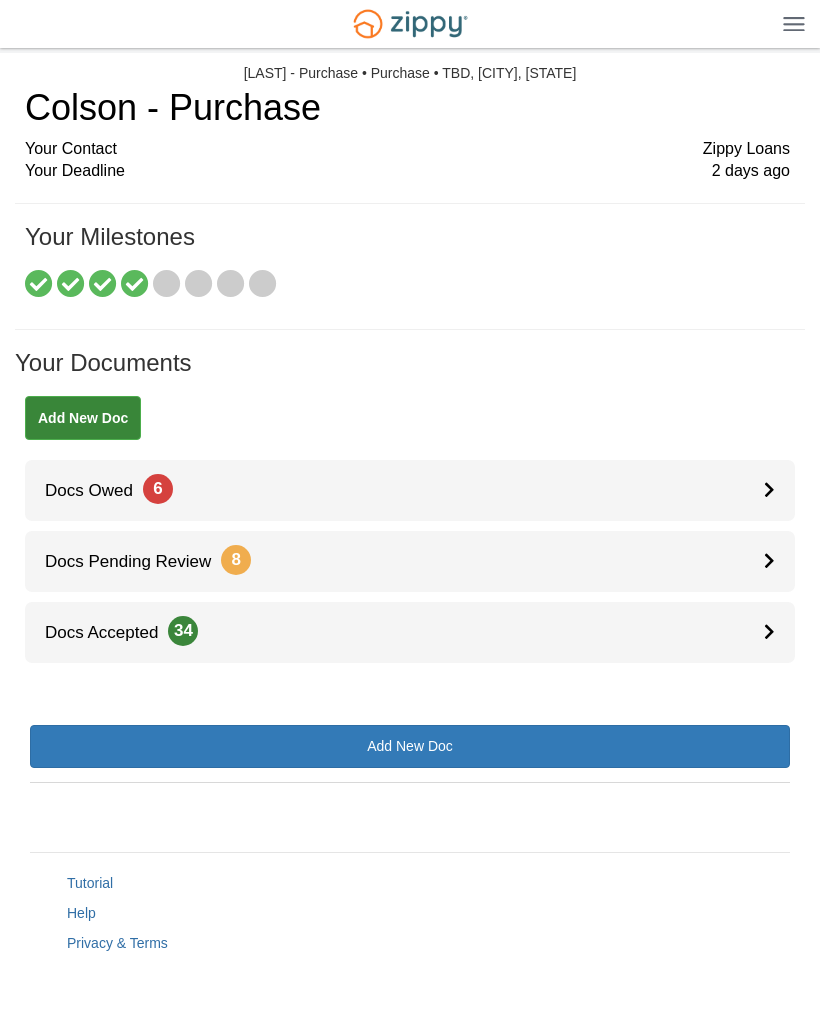 scroll, scrollTop: 0, scrollLeft: 0, axis: both 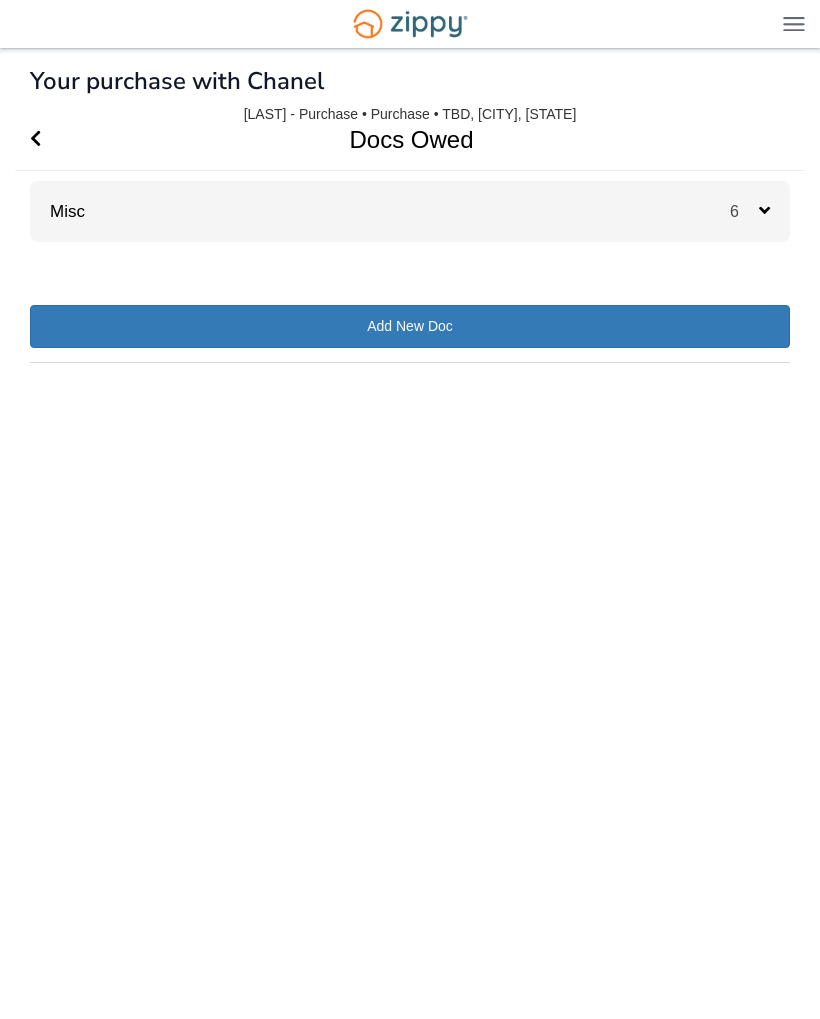 click on "Misc" at bounding box center (57, 211) 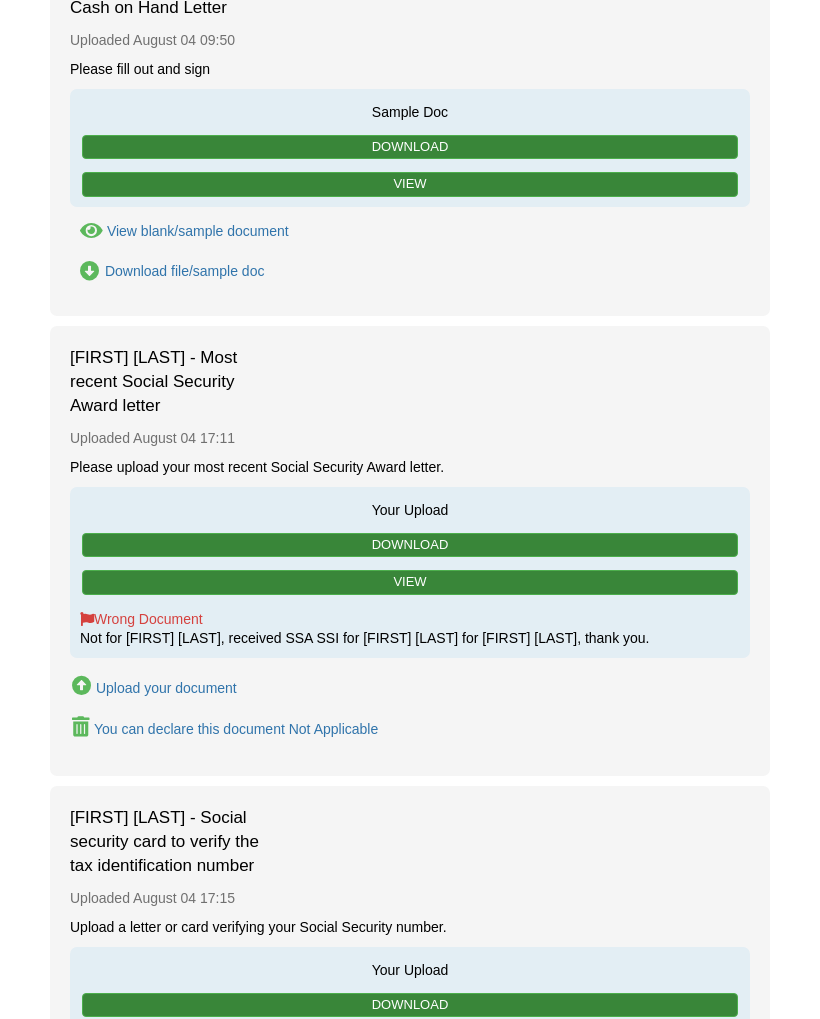 scroll, scrollTop: 0, scrollLeft: 0, axis: both 